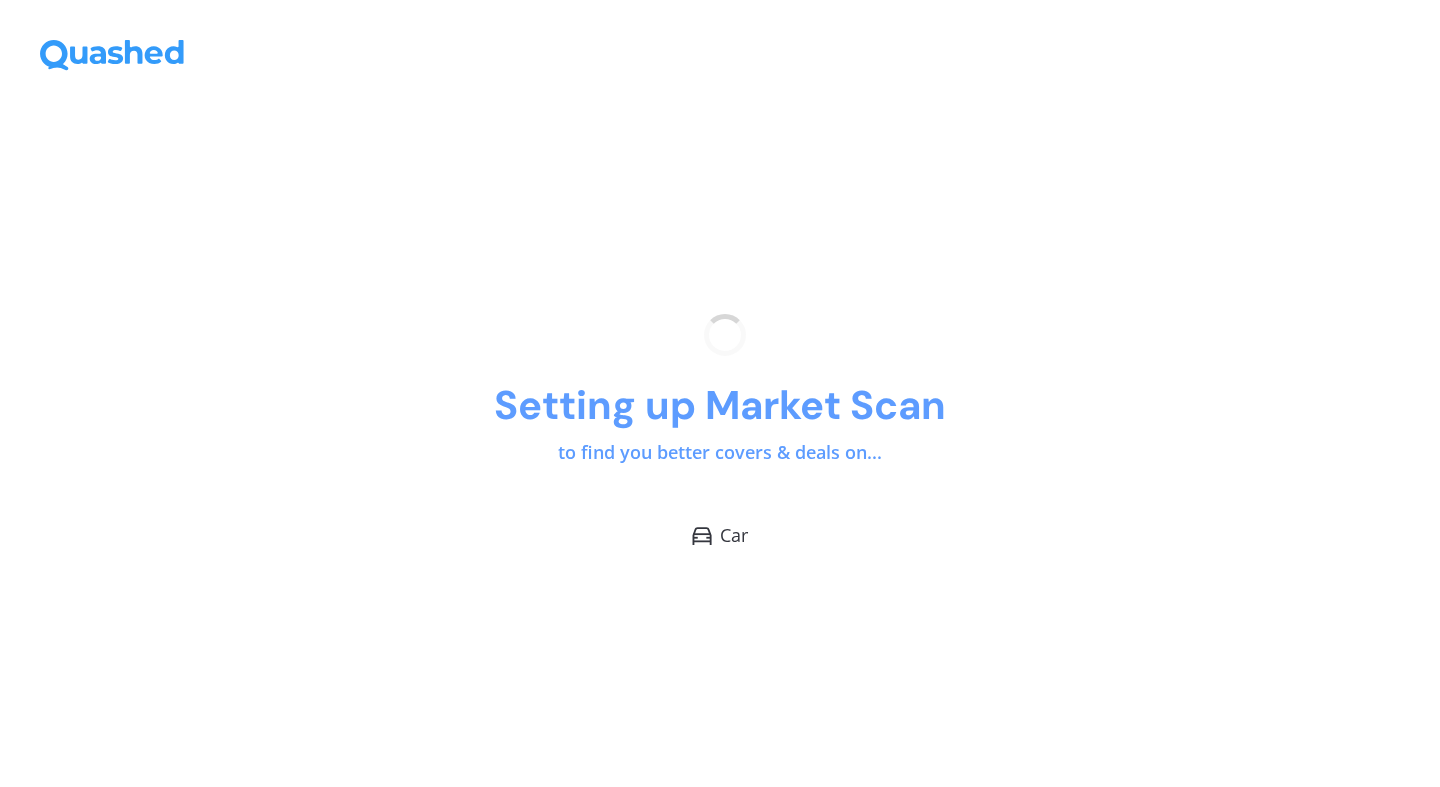 scroll, scrollTop: 0, scrollLeft: 0, axis: both 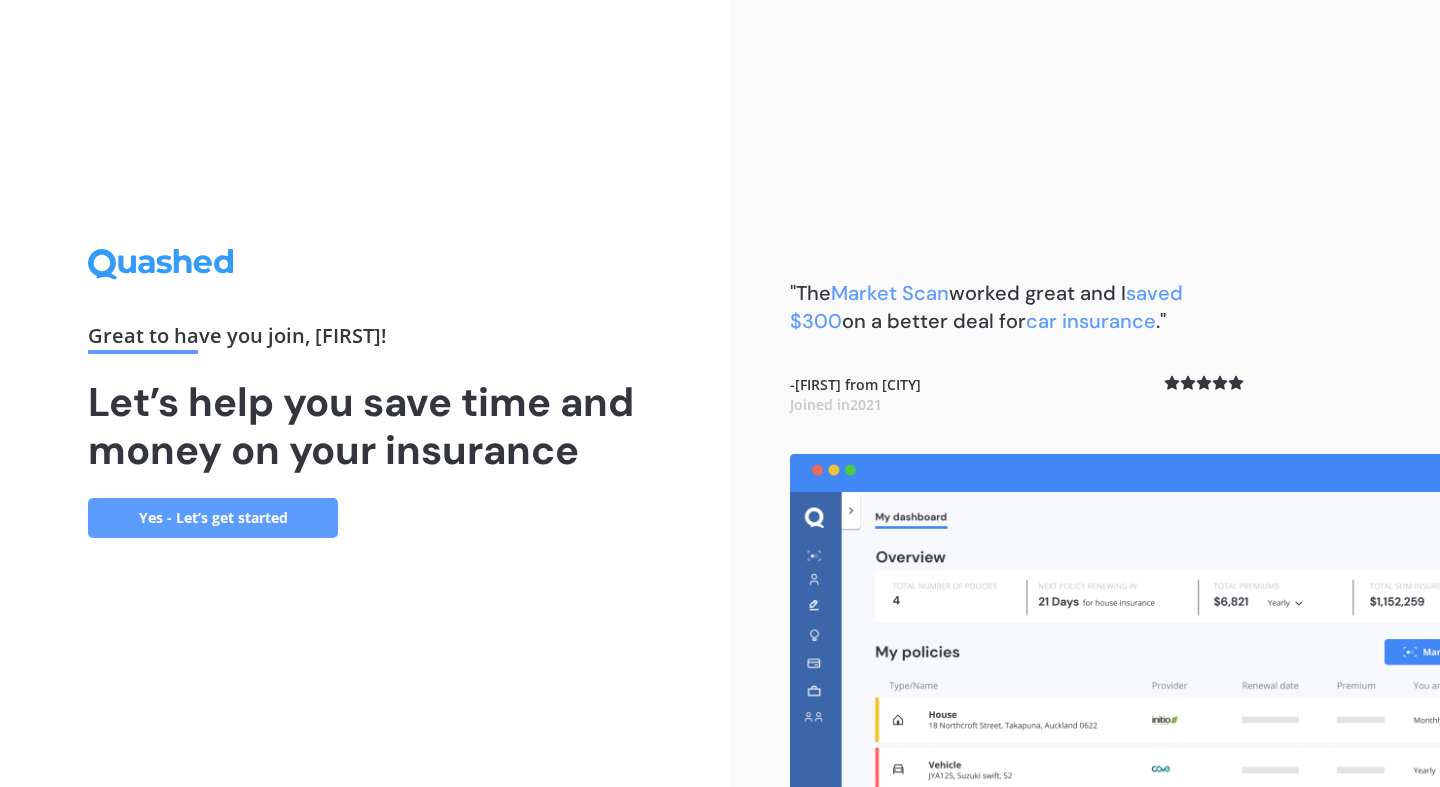 click on "Yes - Let’s get started" at bounding box center [213, 518] 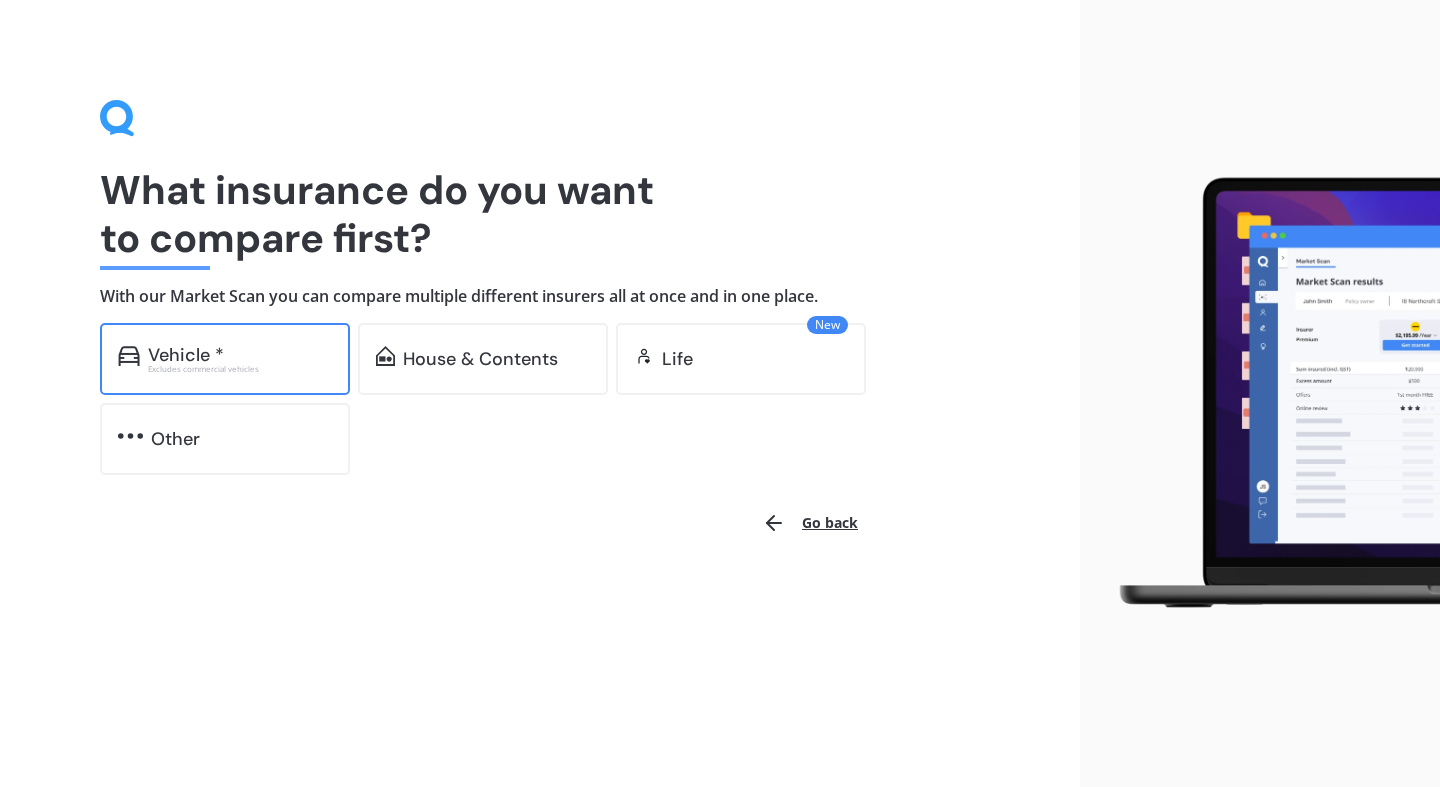 click on "Vehicle *" at bounding box center [186, 355] 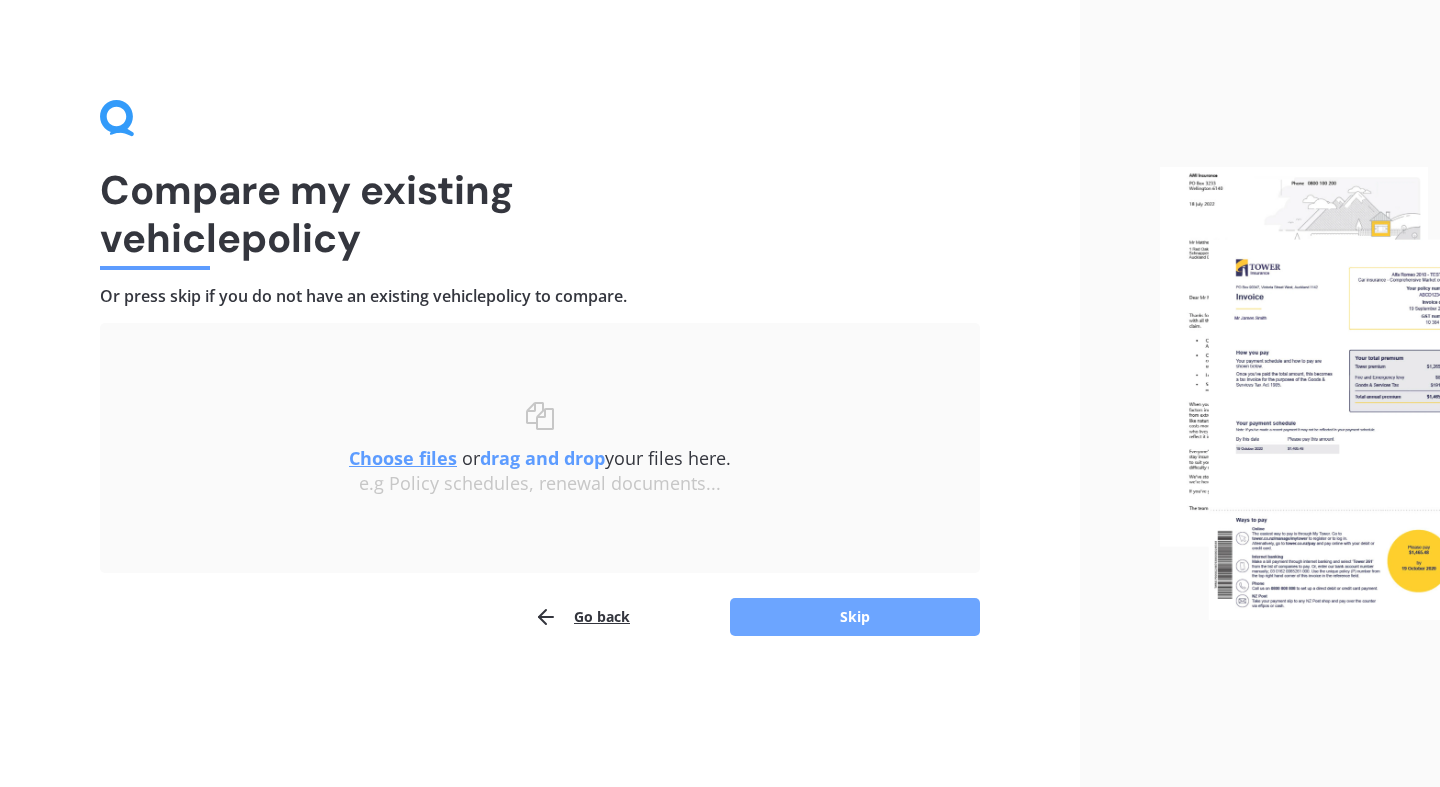 click on "Skip" at bounding box center (855, 617) 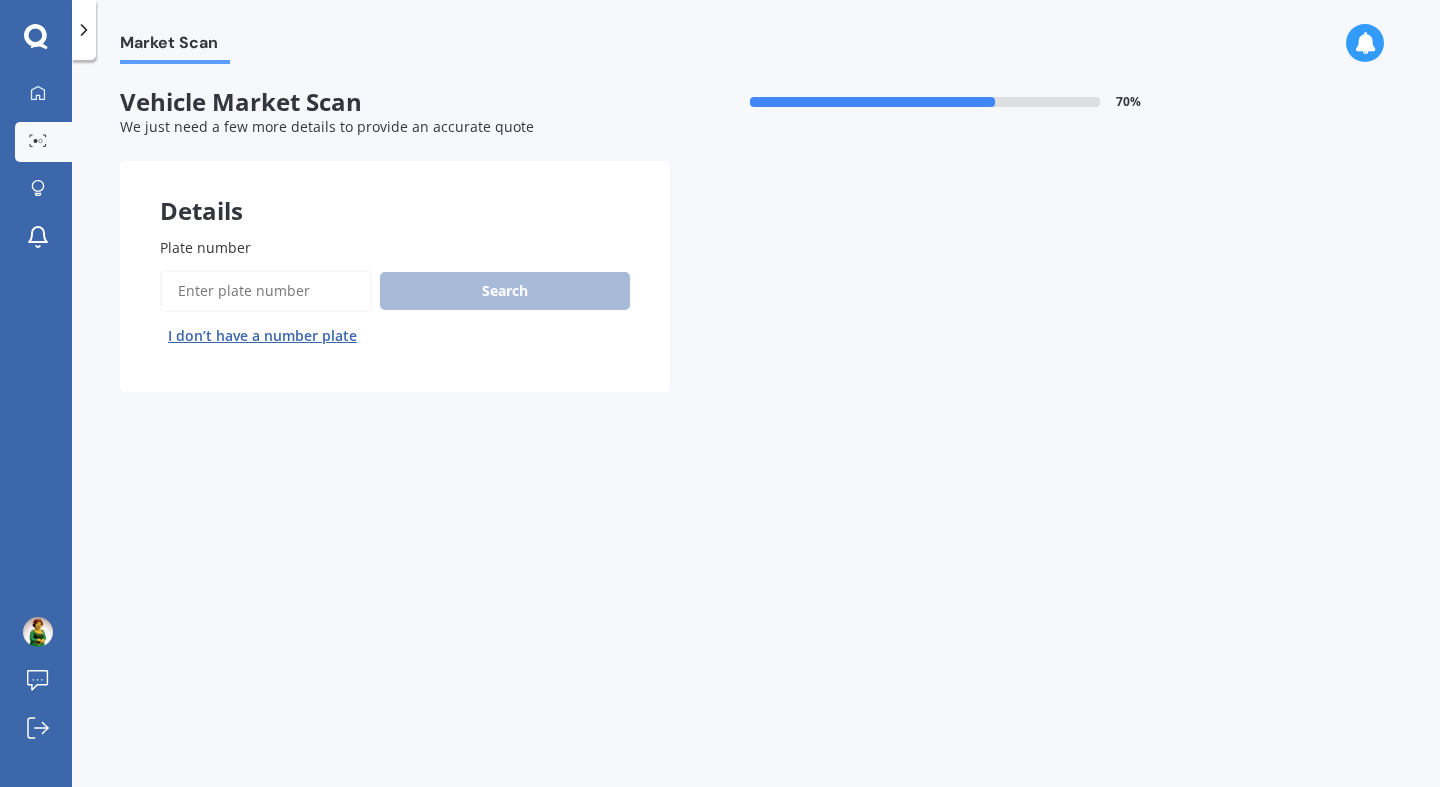 click on "Plate number" at bounding box center [266, 291] 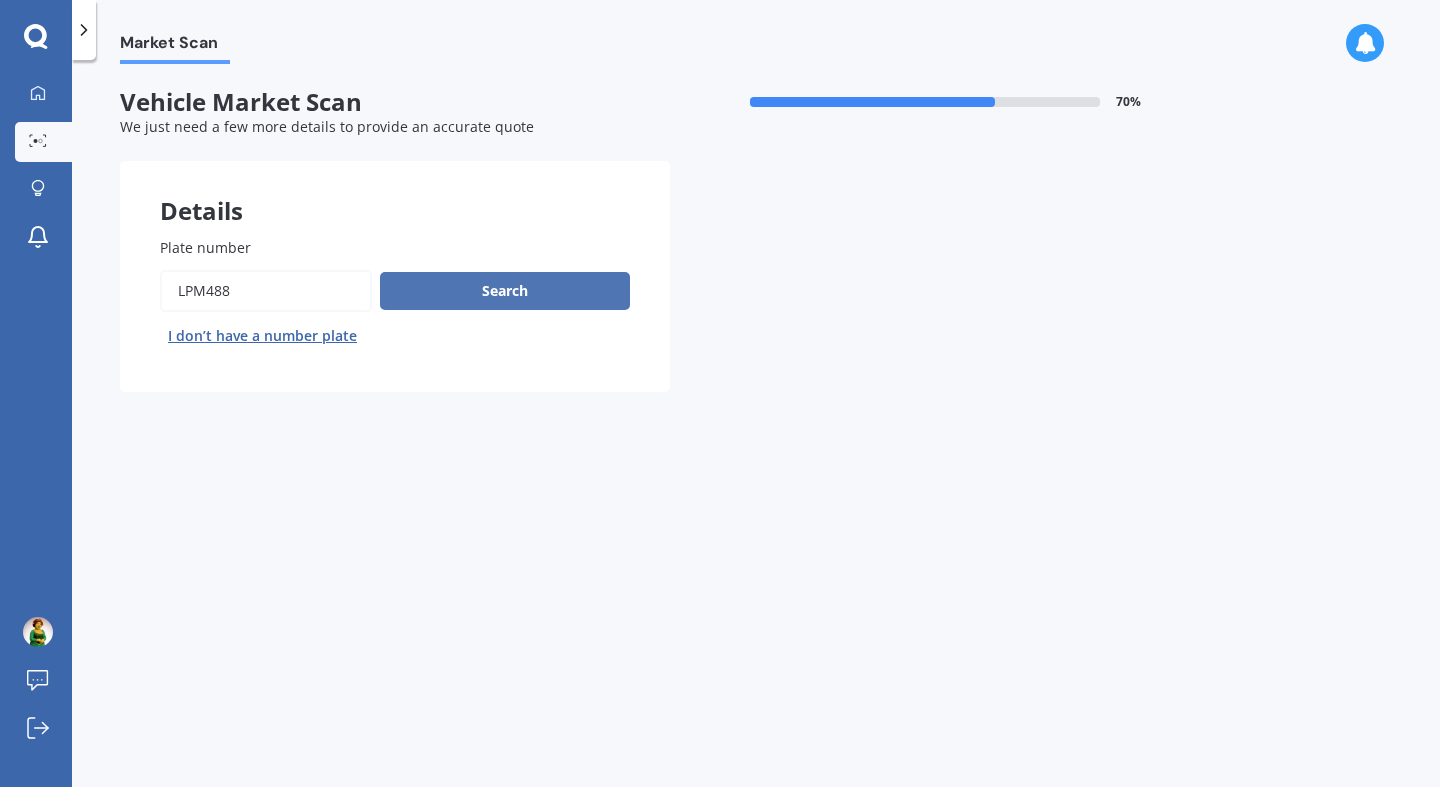 type on "LPM488" 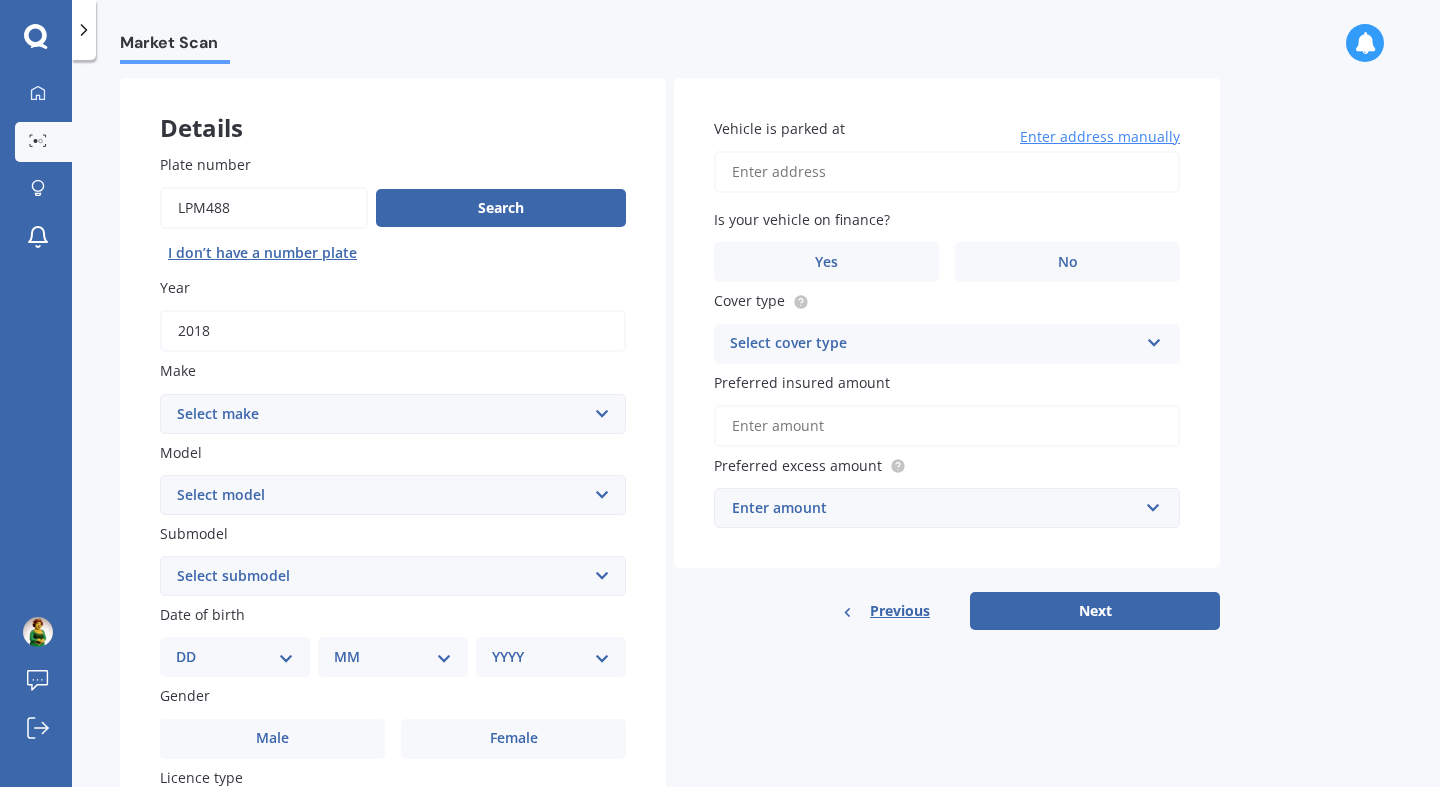 scroll, scrollTop: 114, scrollLeft: 0, axis: vertical 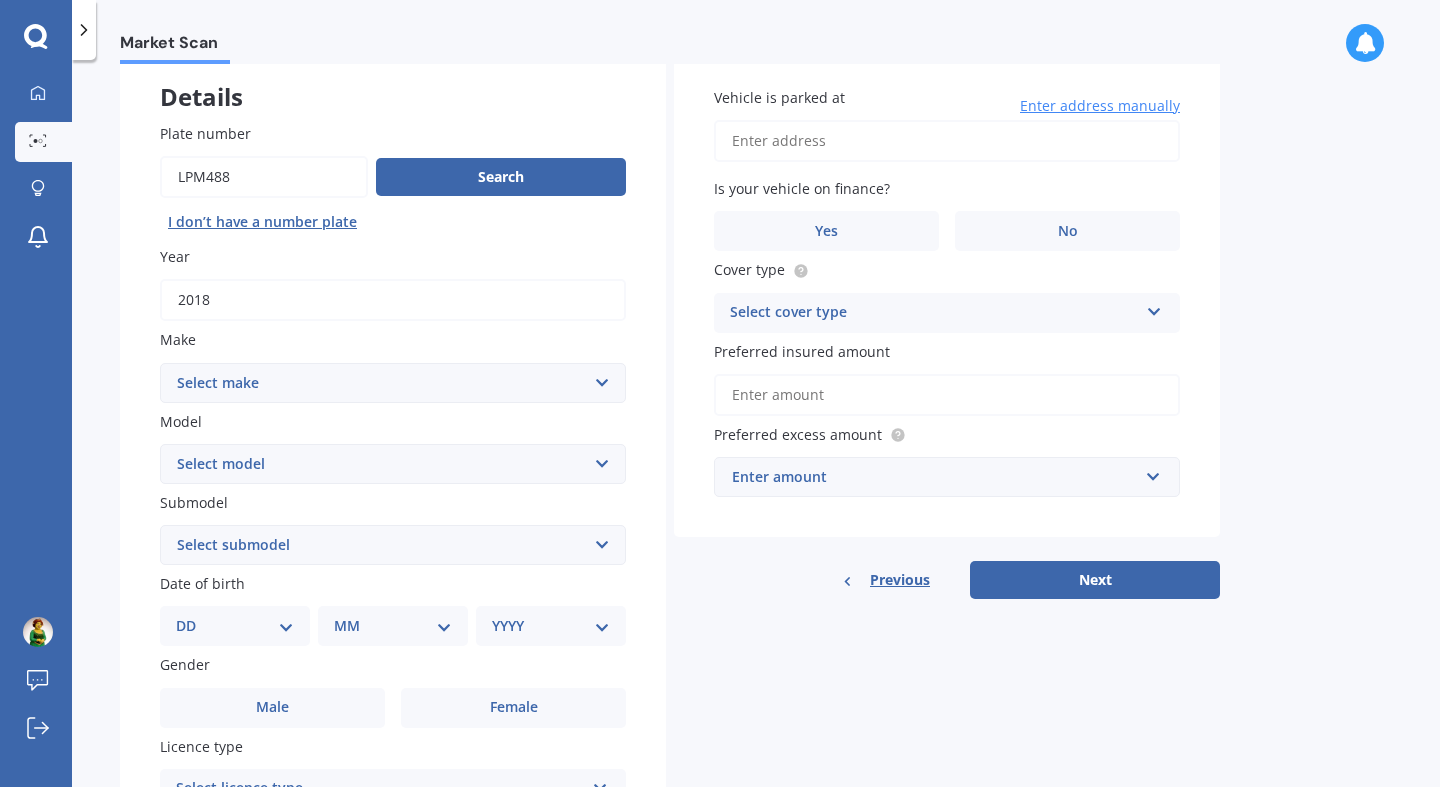 select on "MITSUBISHI" 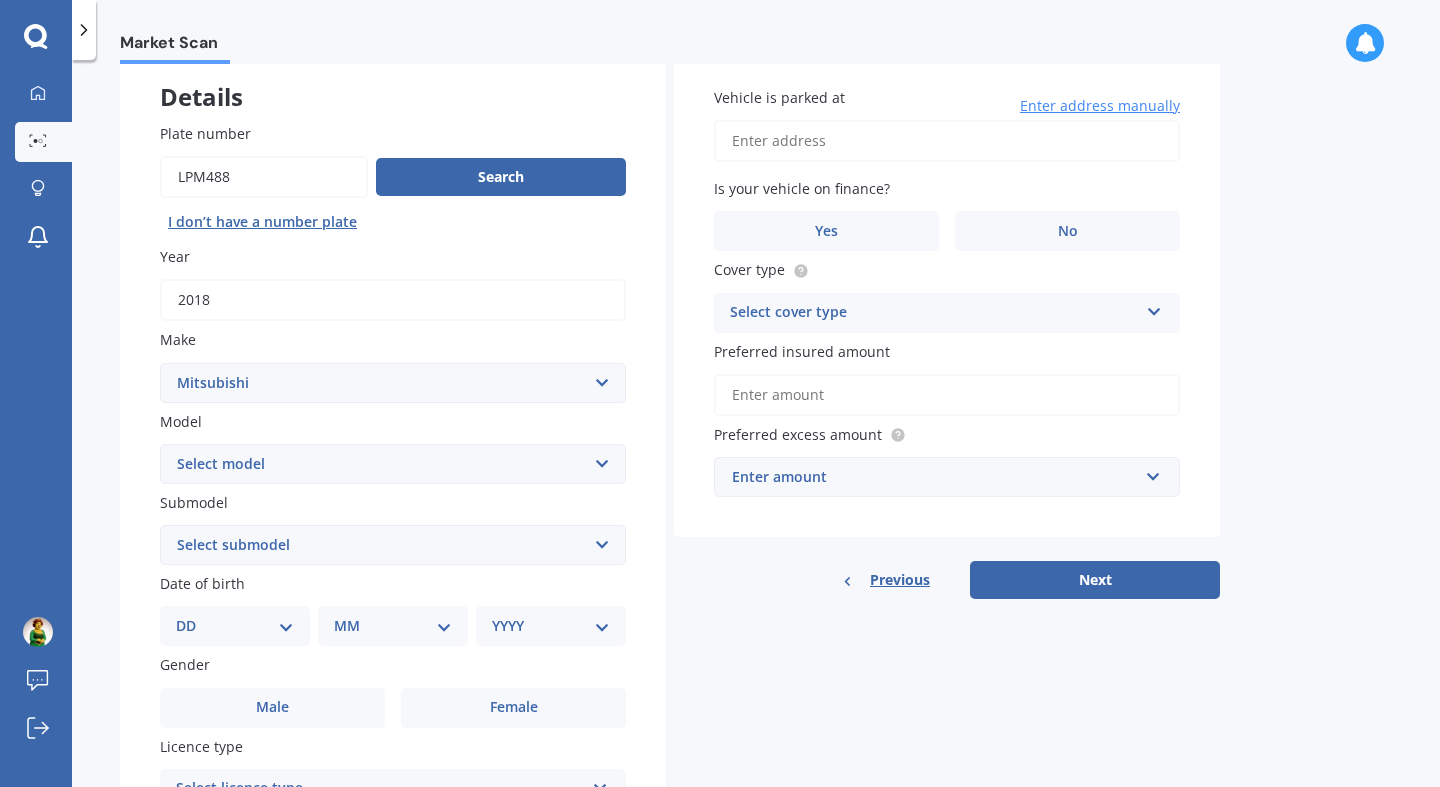 click on "Mitsubishi" at bounding box center [0, 0] 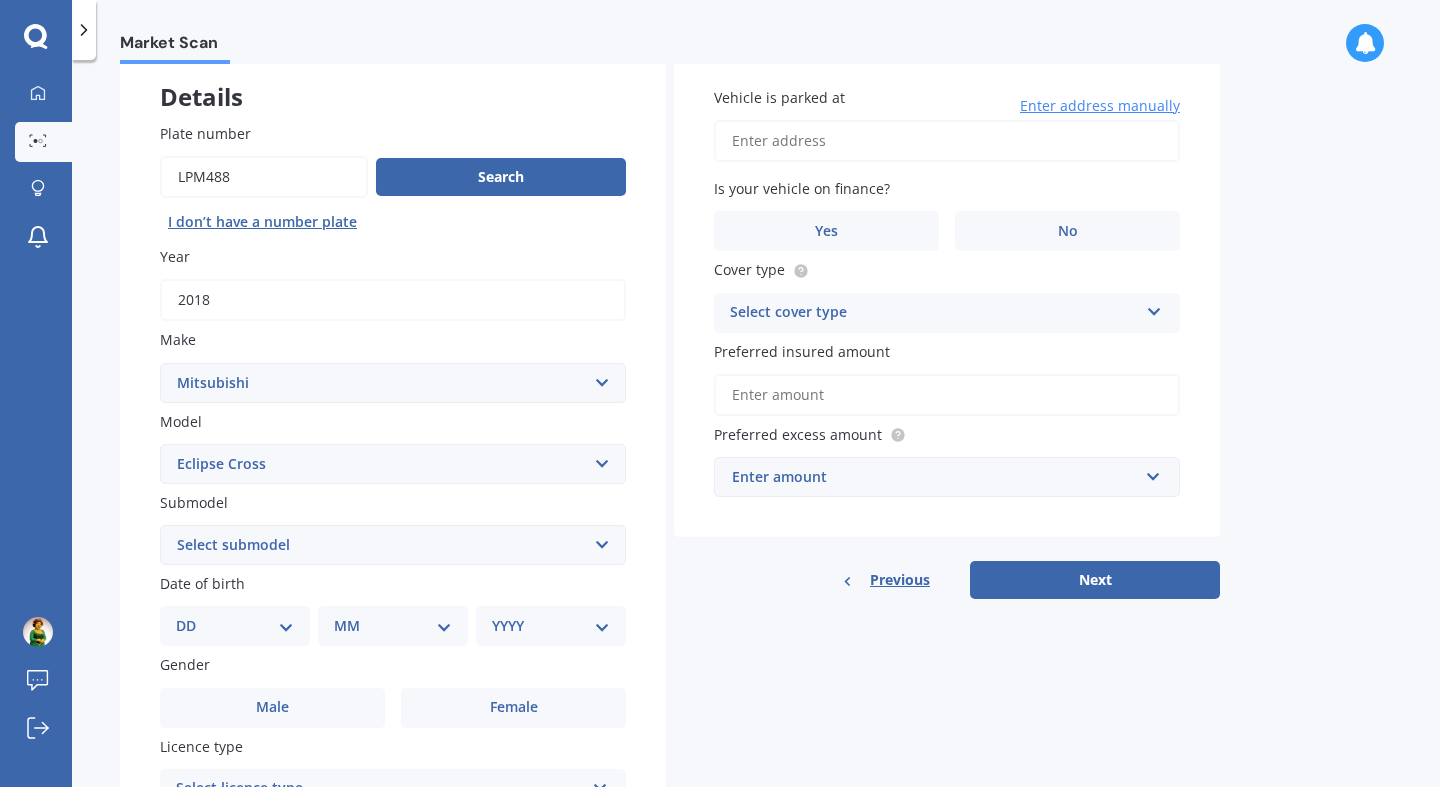 click on "Eclipse Cross" at bounding box center (0, 0) 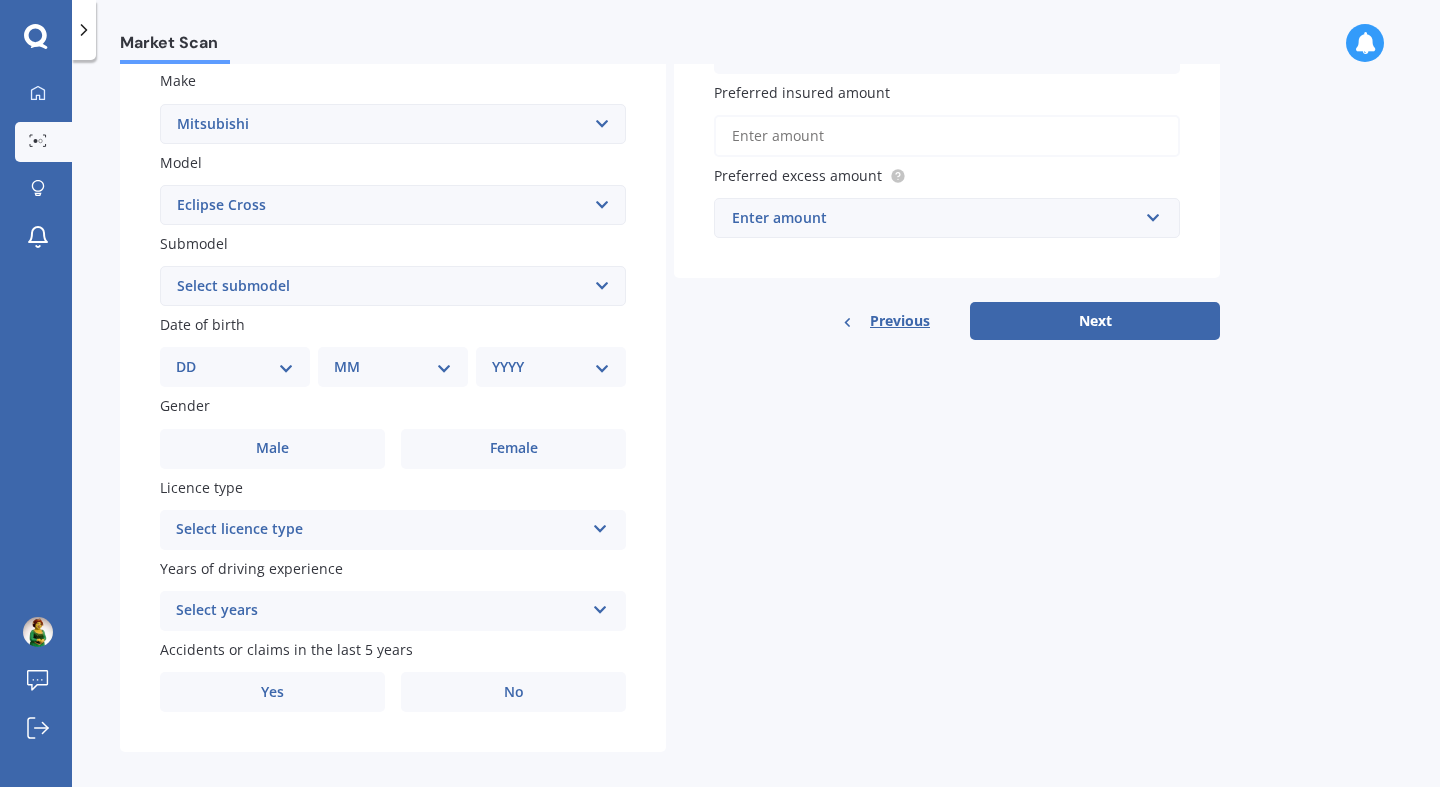 scroll, scrollTop: 395, scrollLeft: 0, axis: vertical 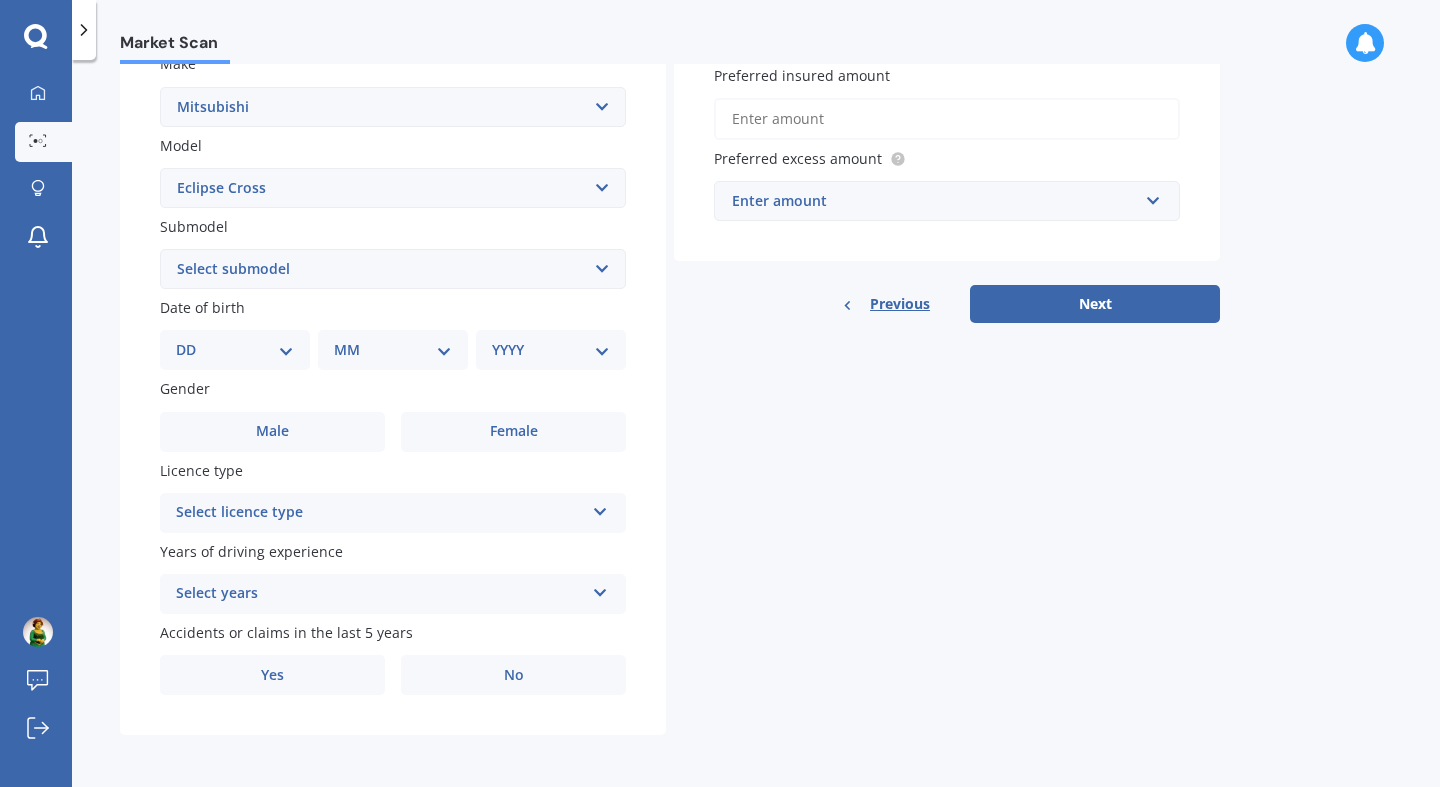 click on "DD 01 02 03 04 05 06 07 08 09 10 11 12 13 14 15 16 17 18 19 20 21 22 23 24 25 26 27 28 29 30 31" at bounding box center (235, 350) 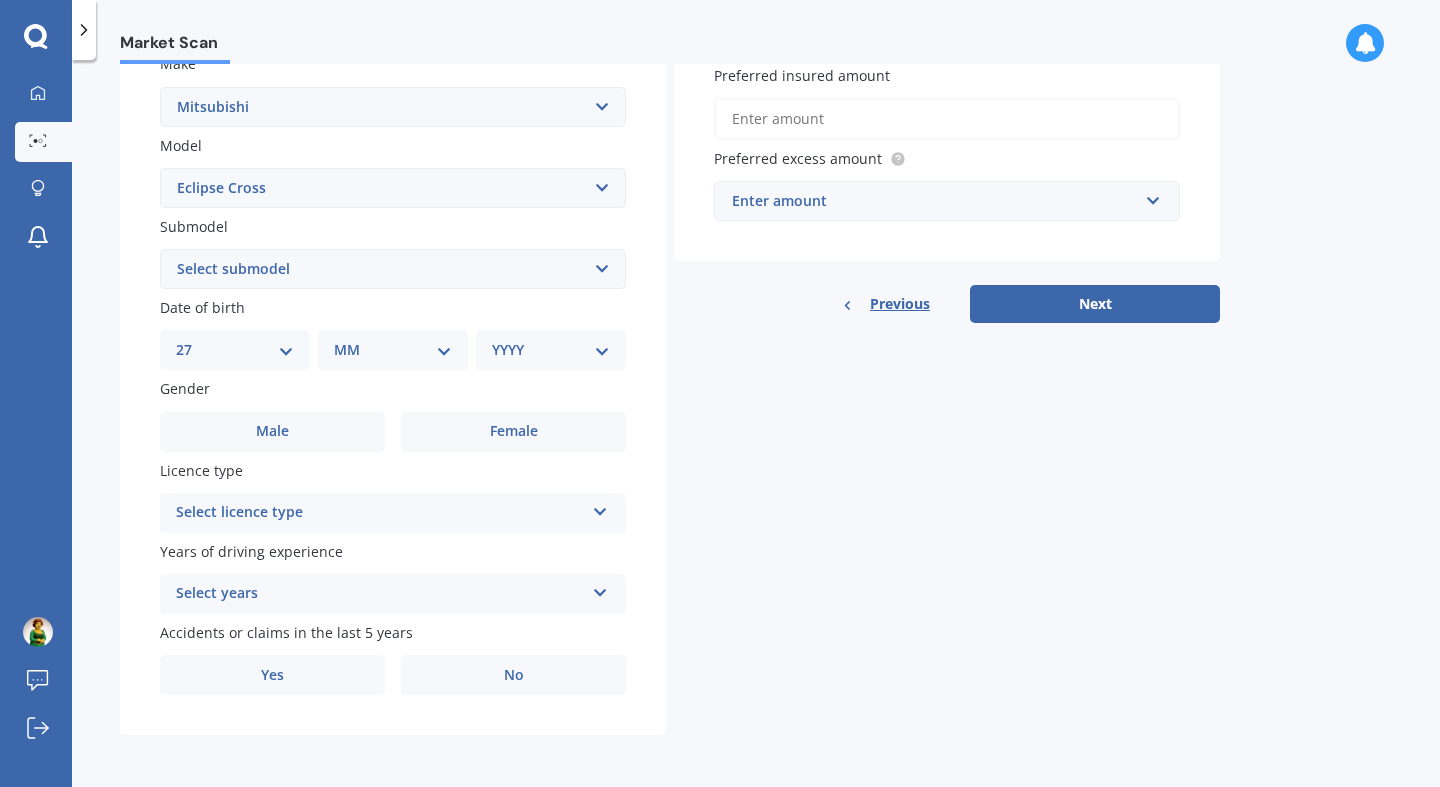 click on "27" at bounding box center (0, 0) 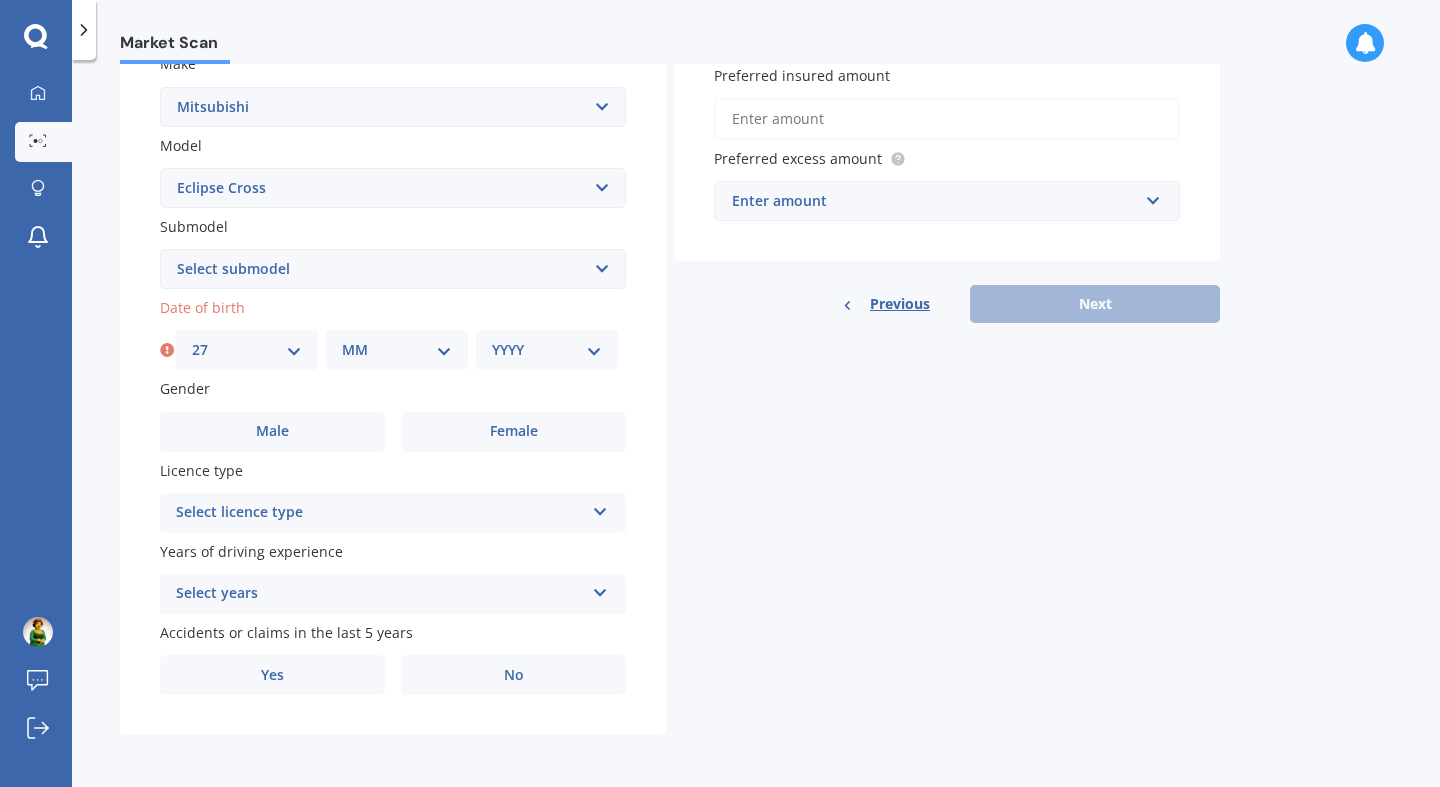 click on "MM 01 02 03 04 05 06 07 08 09 10 11 12" at bounding box center [397, 350] 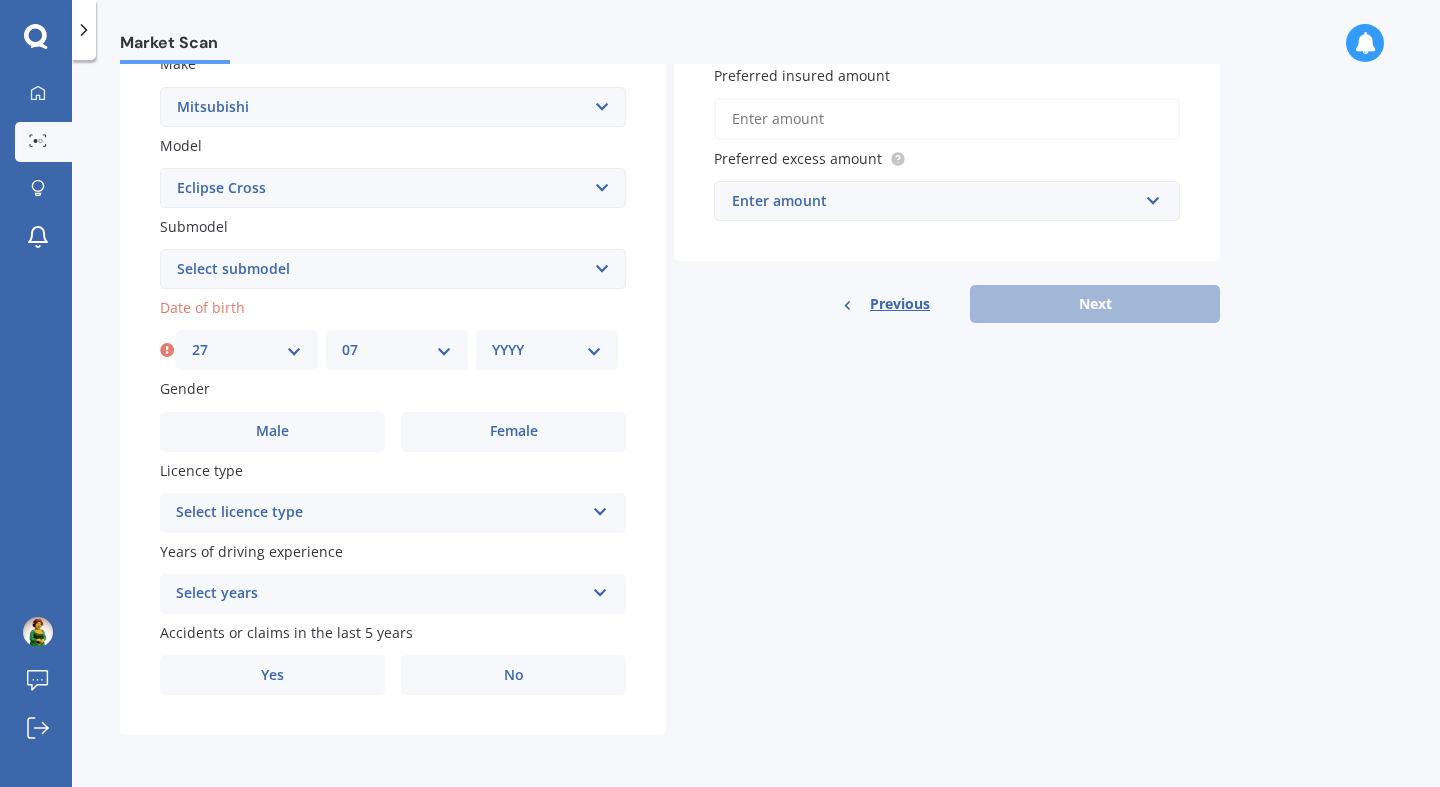 click on "07" at bounding box center [0, 0] 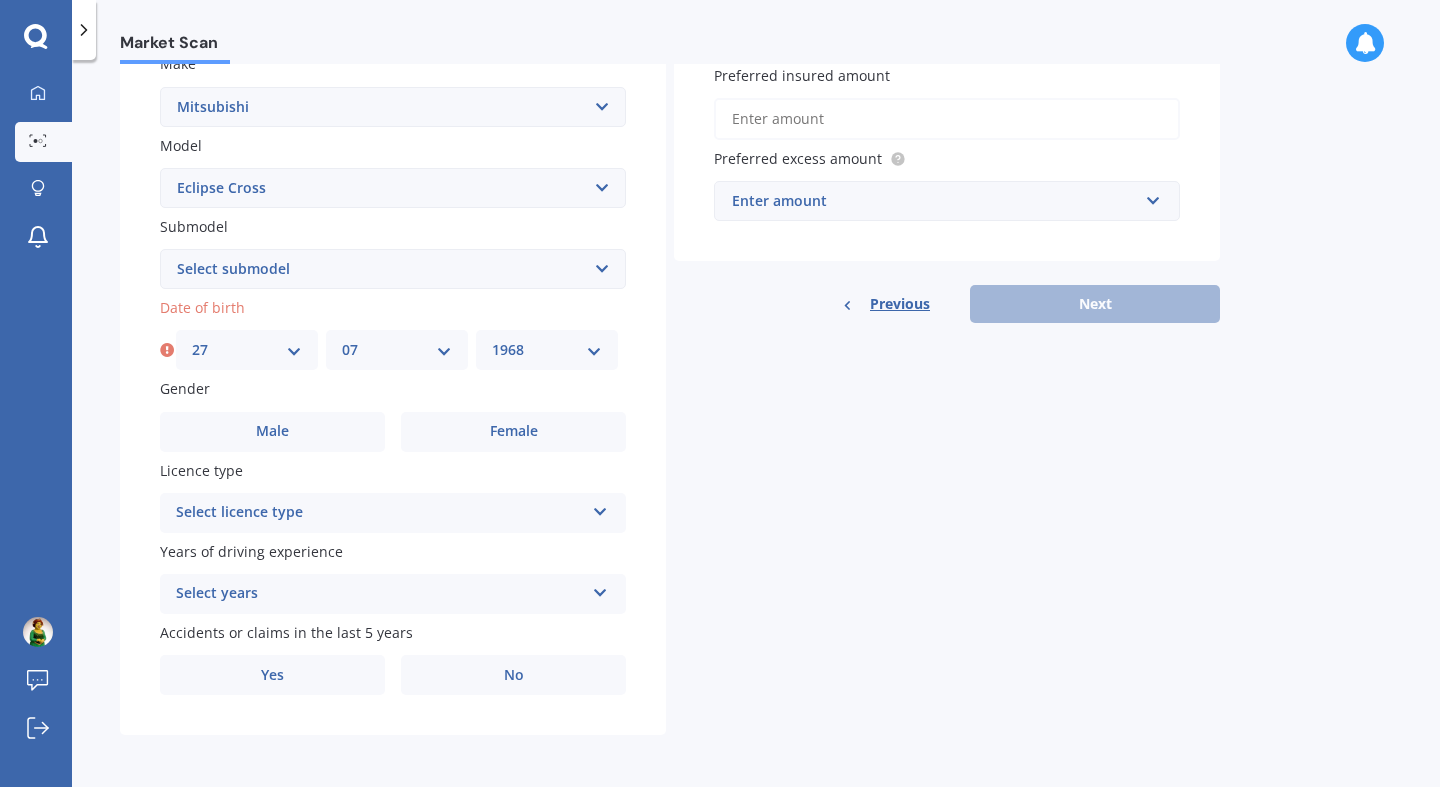 click on "1968" at bounding box center [0, 0] 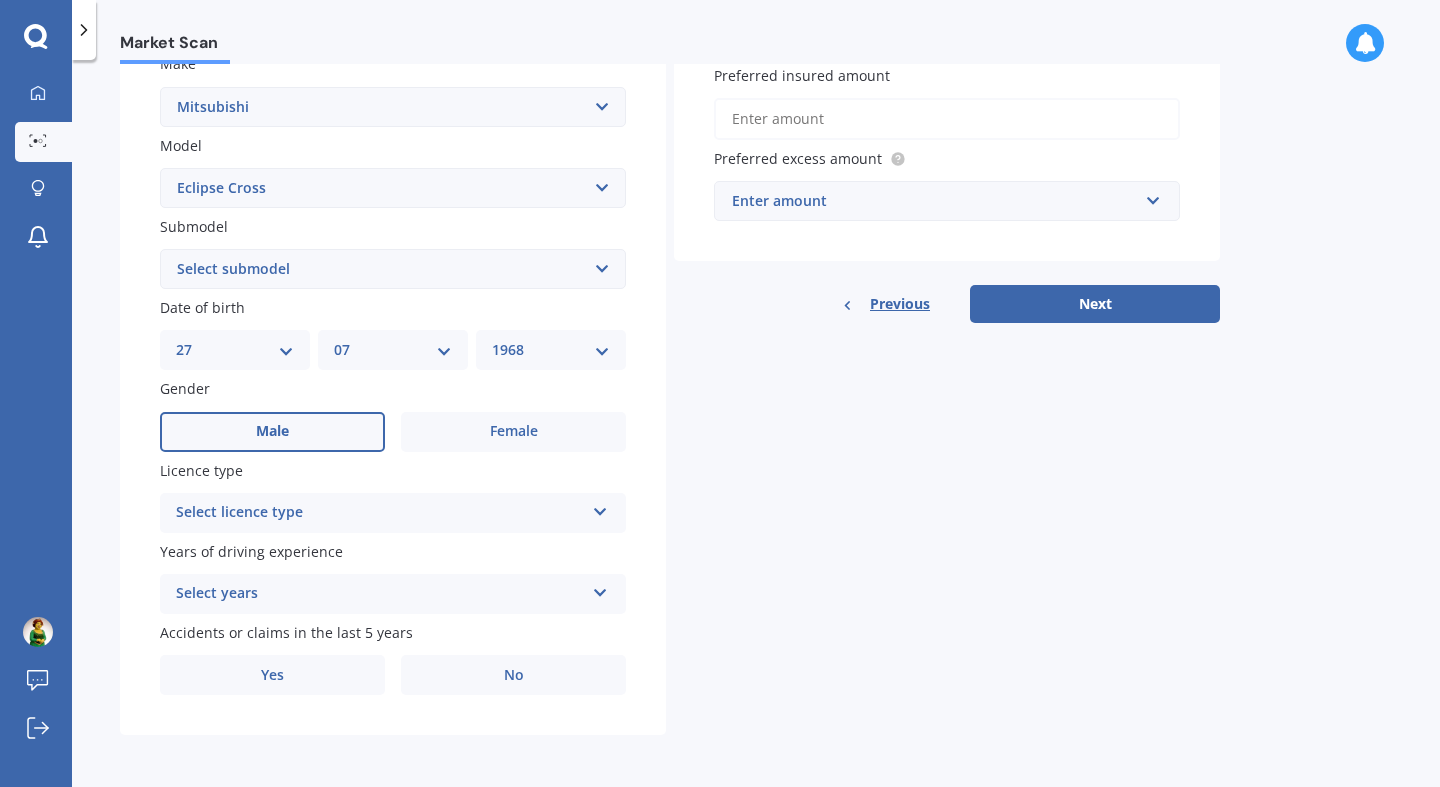 click at bounding box center (600, 508) 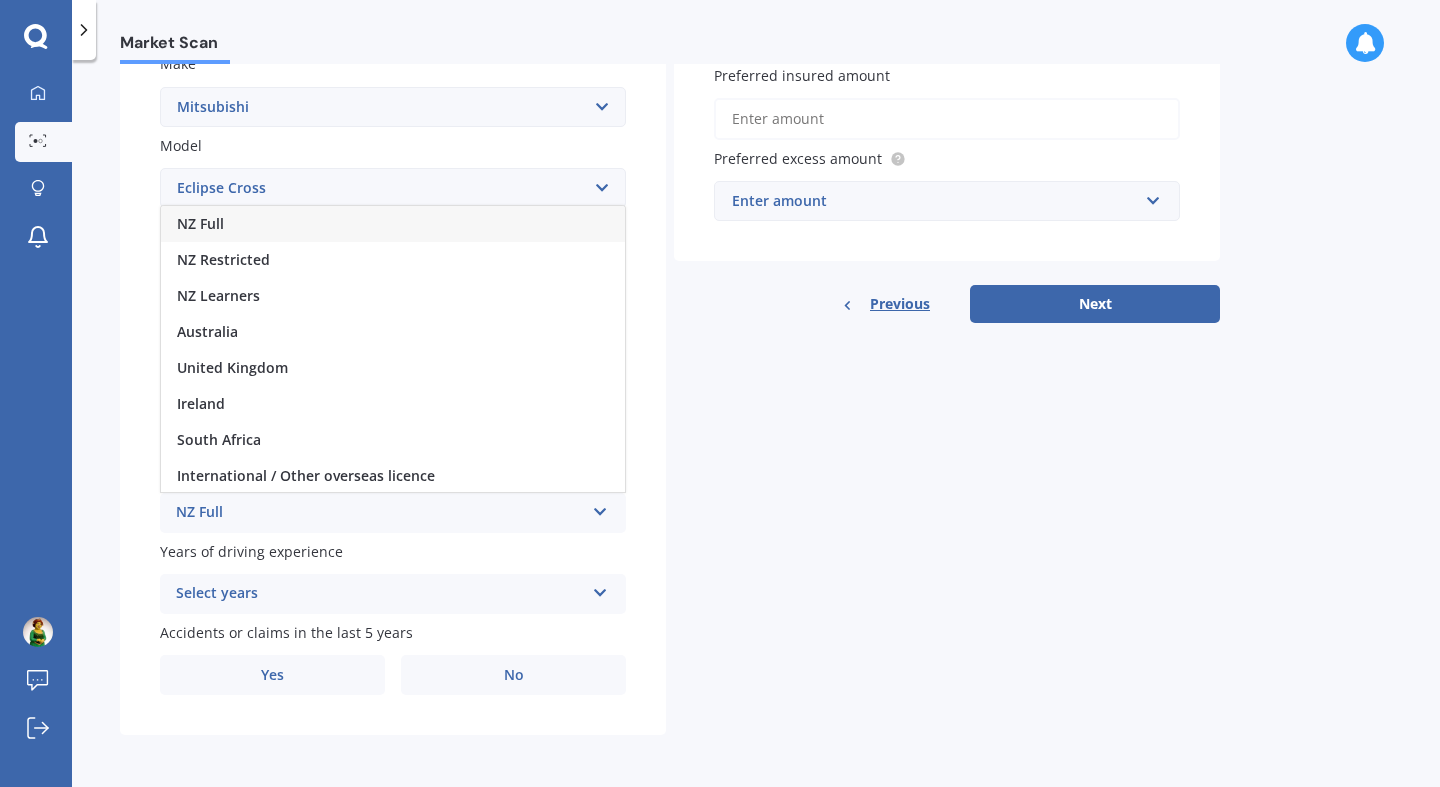 click on "NZ Full" at bounding box center [393, 224] 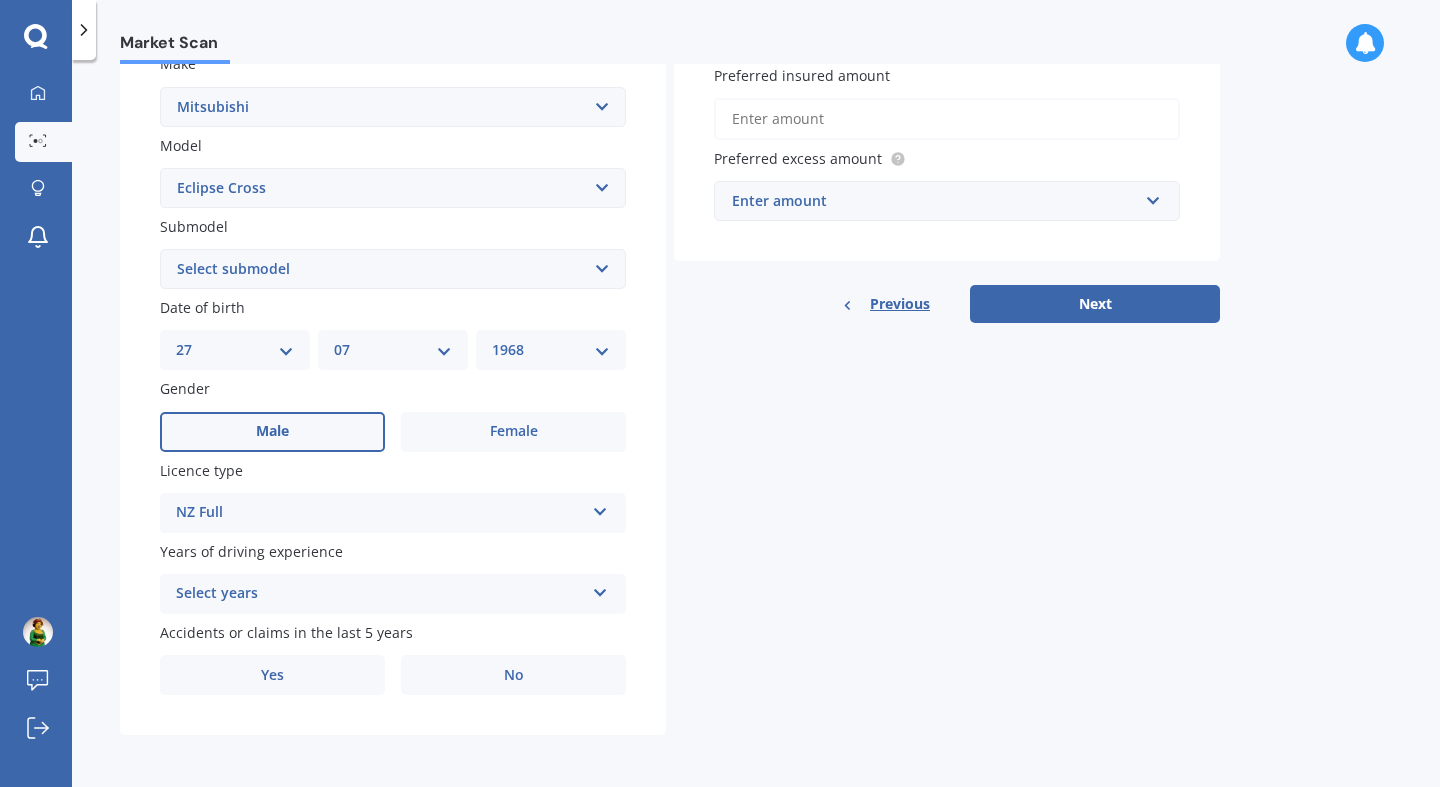 click at bounding box center [600, 589] 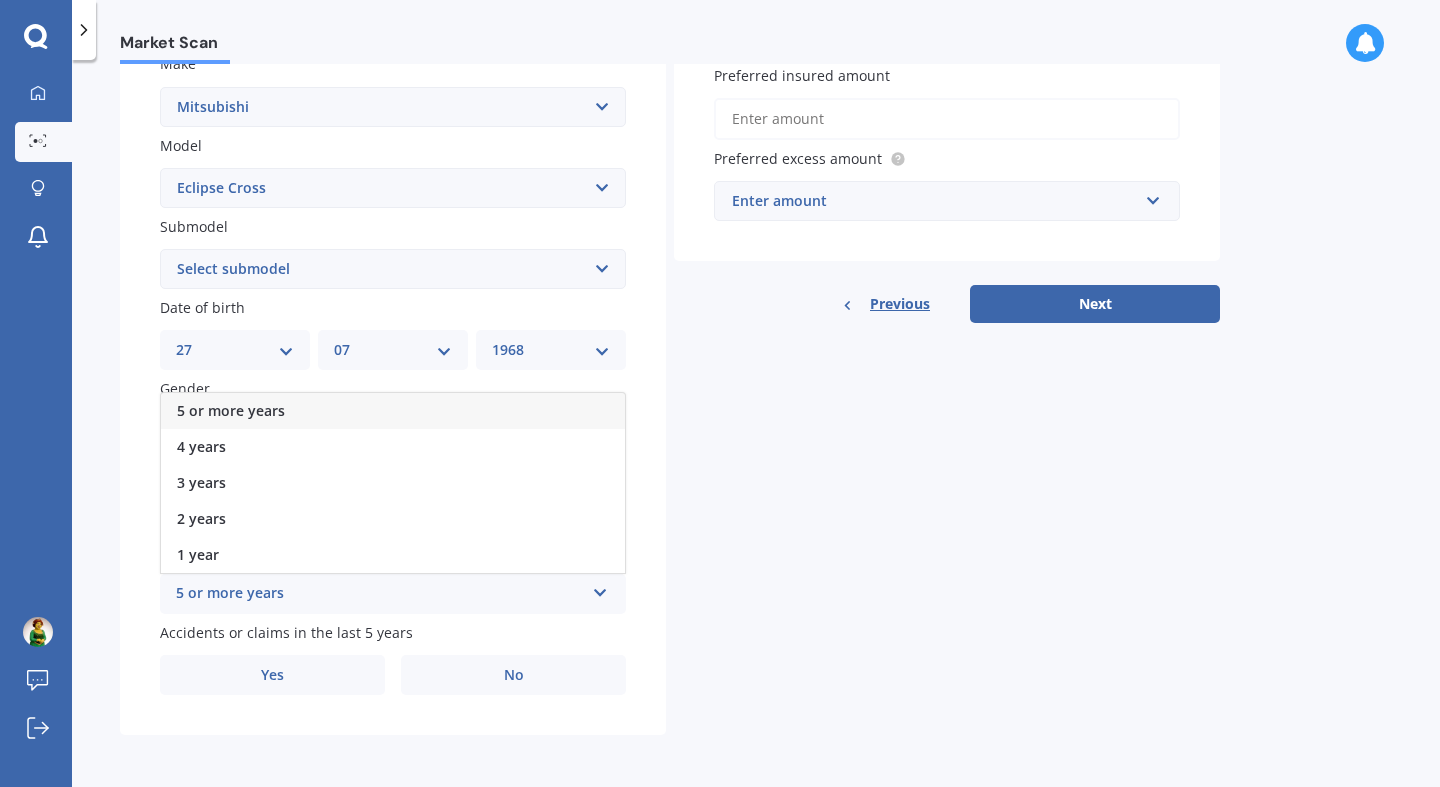 click on "5 or more years" at bounding box center [393, 411] 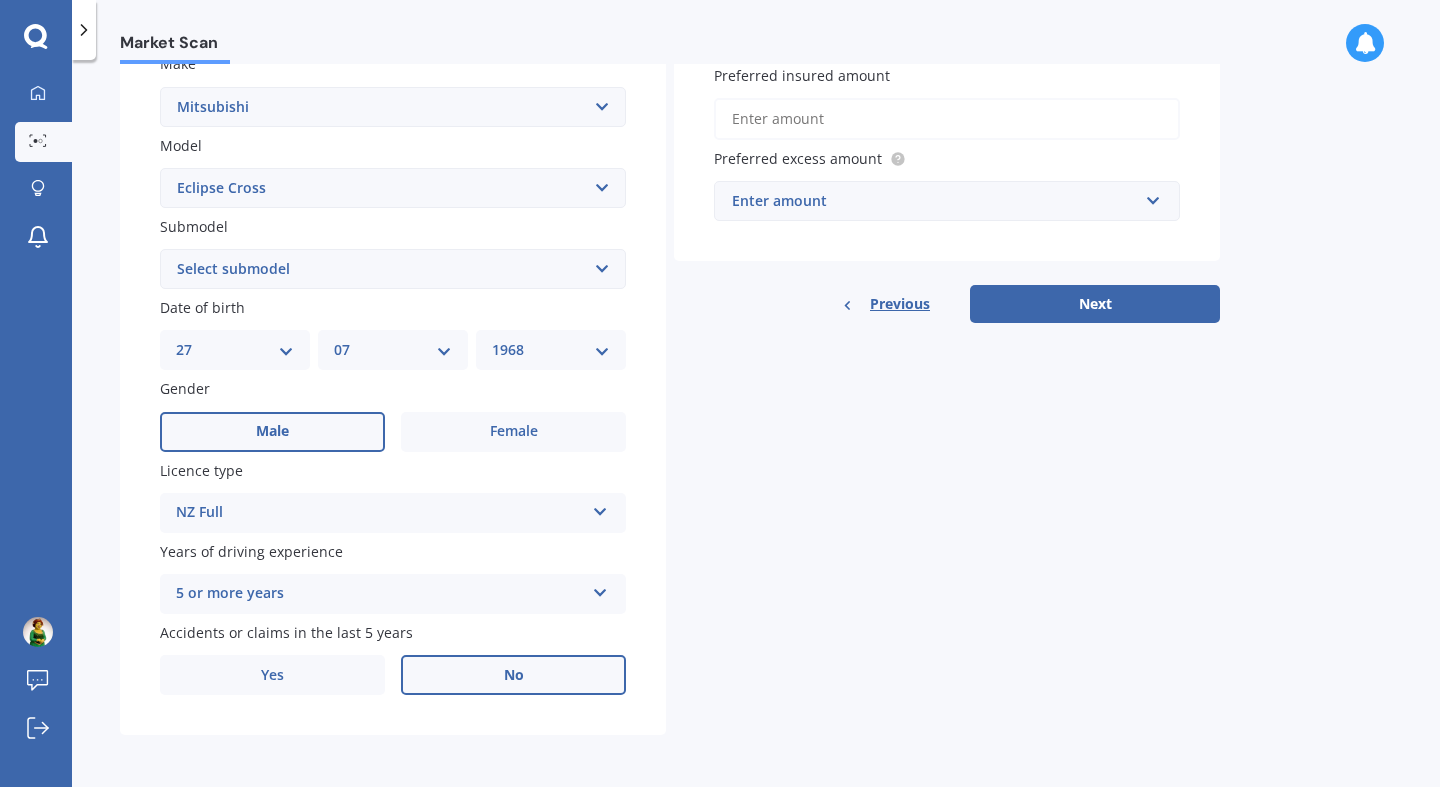 click on "No" at bounding box center (513, 675) 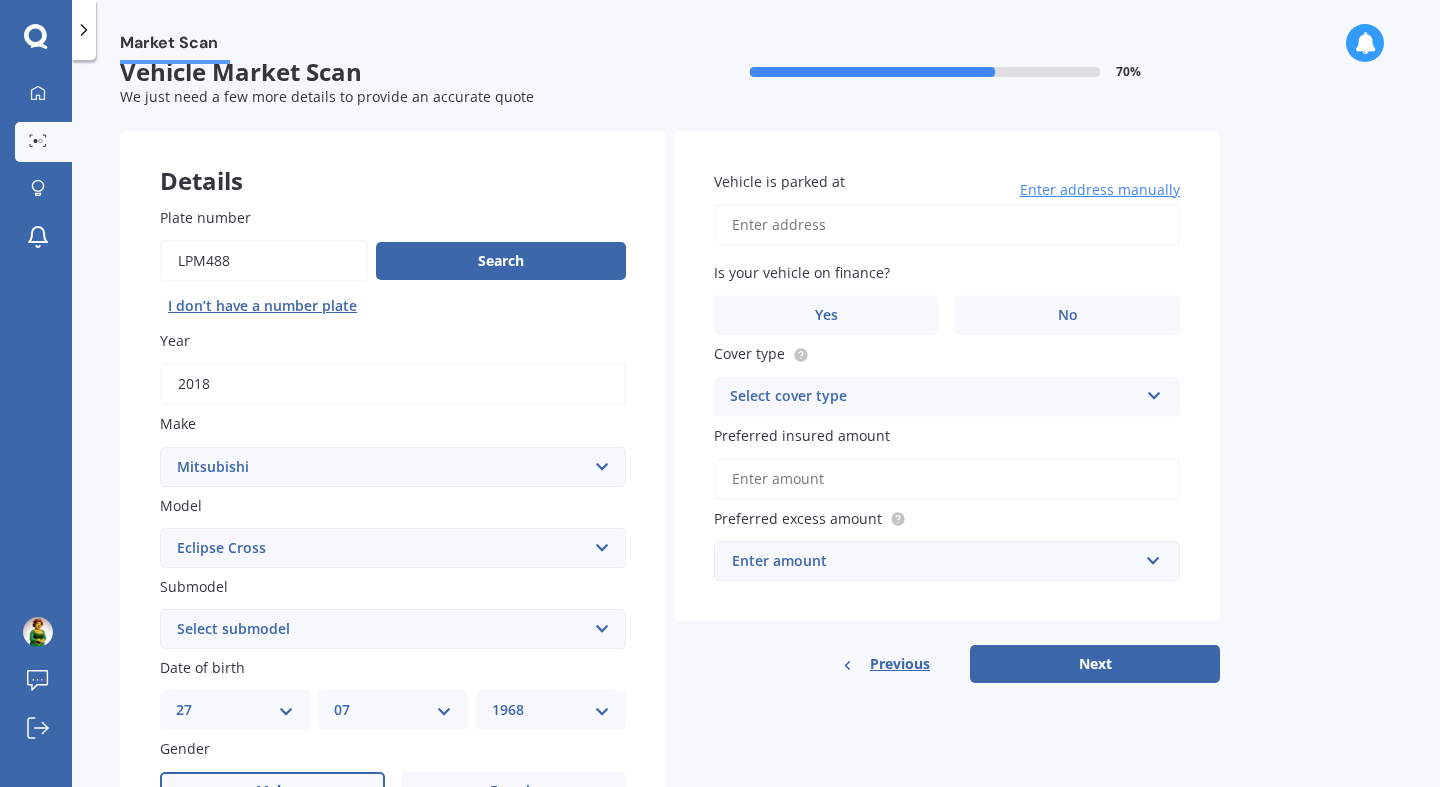 scroll, scrollTop: 0, scrollLeft: 0, axis: both 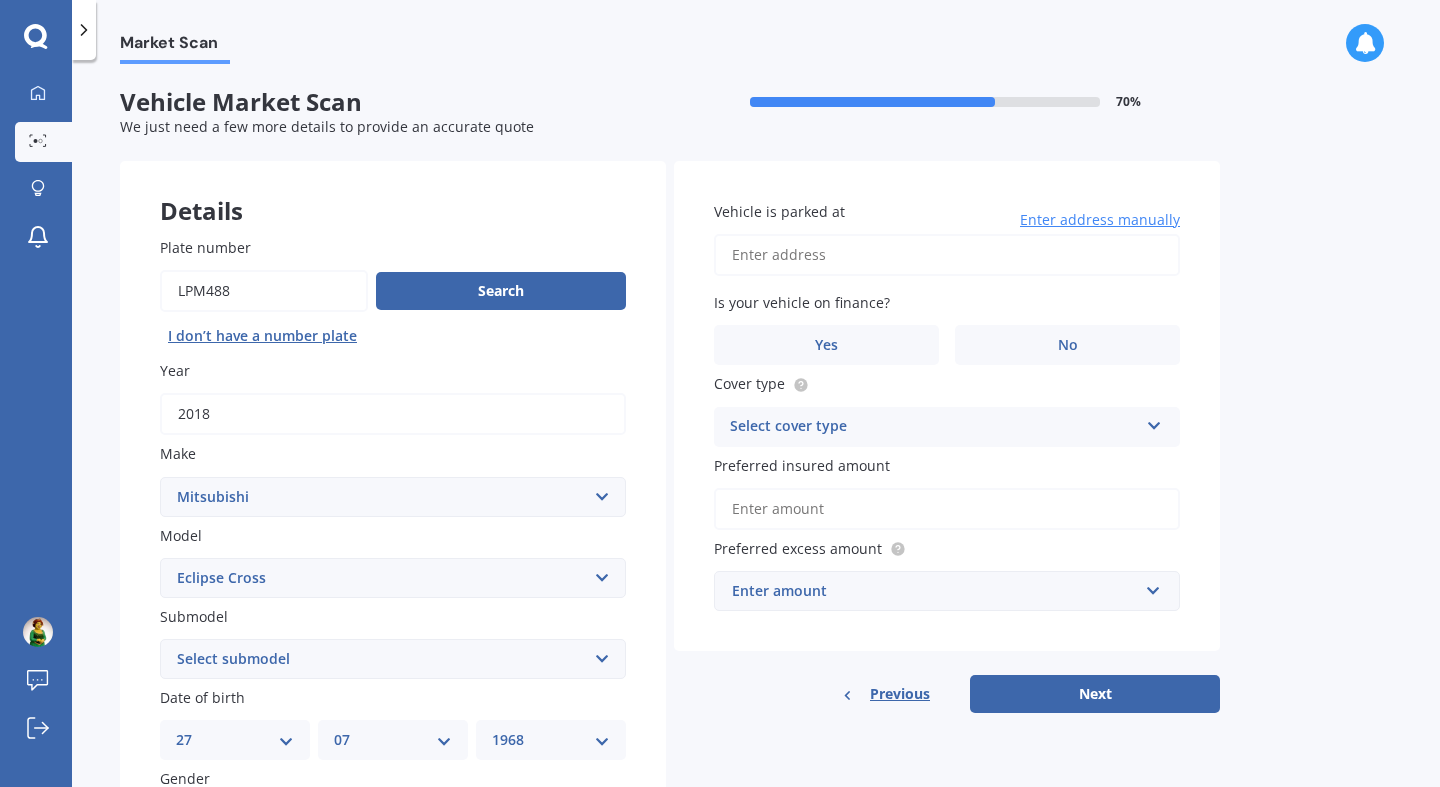 click on "Vehicle is parked at" at bounding box center [947, 255] 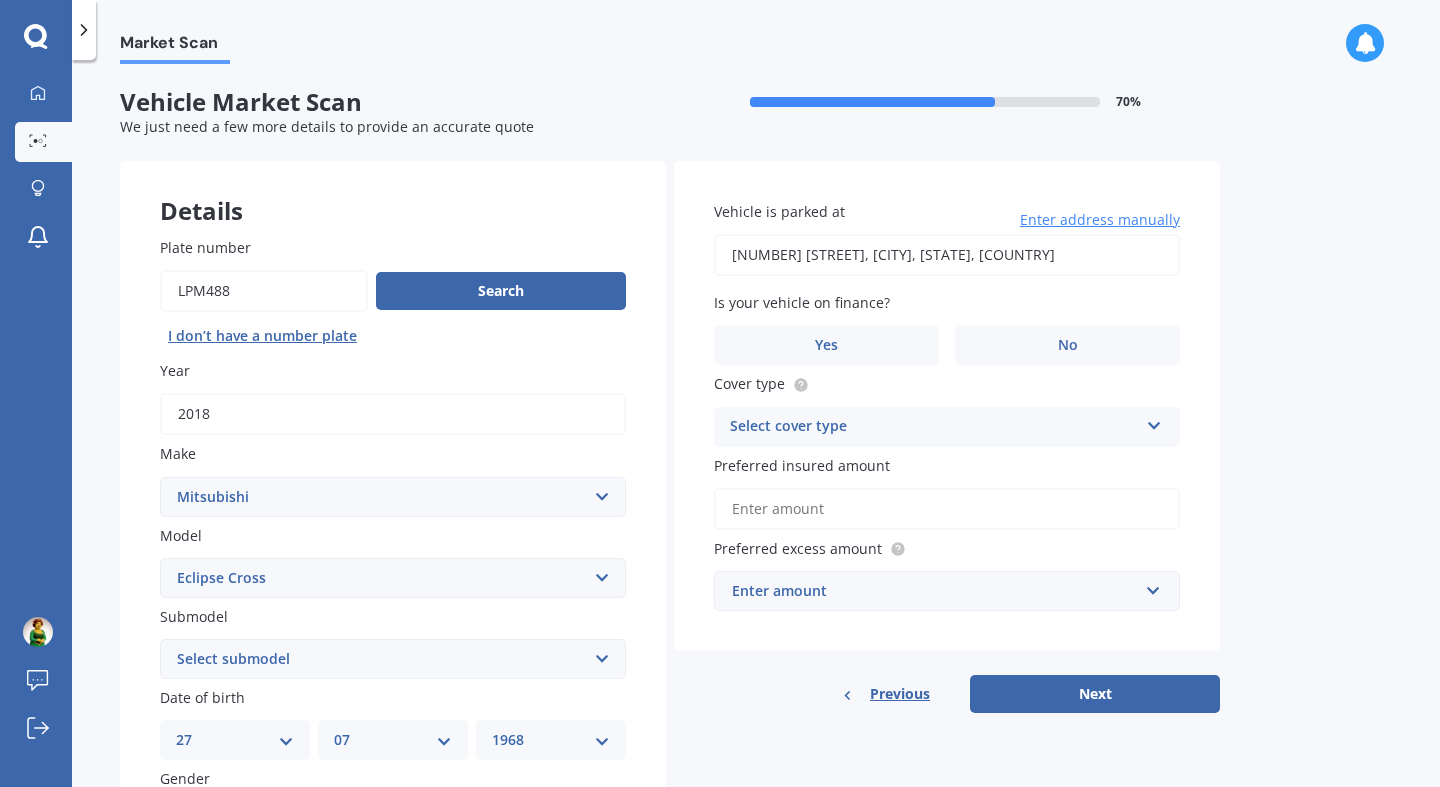type on "[NUMBER] [STREET], [CITY], [CITY] [POSTAL_CODE]" 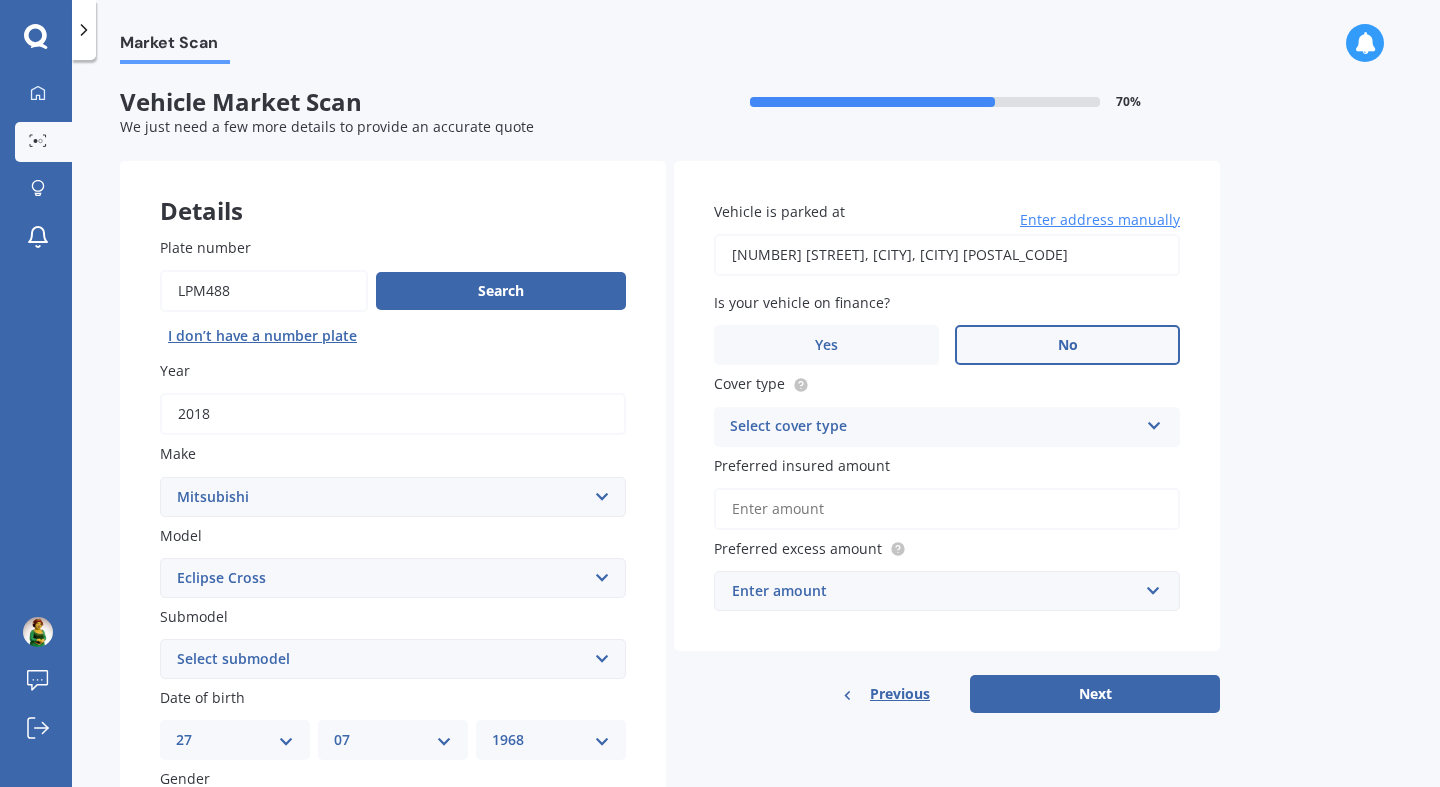 click on "No" at bounding box center (1067, 345) 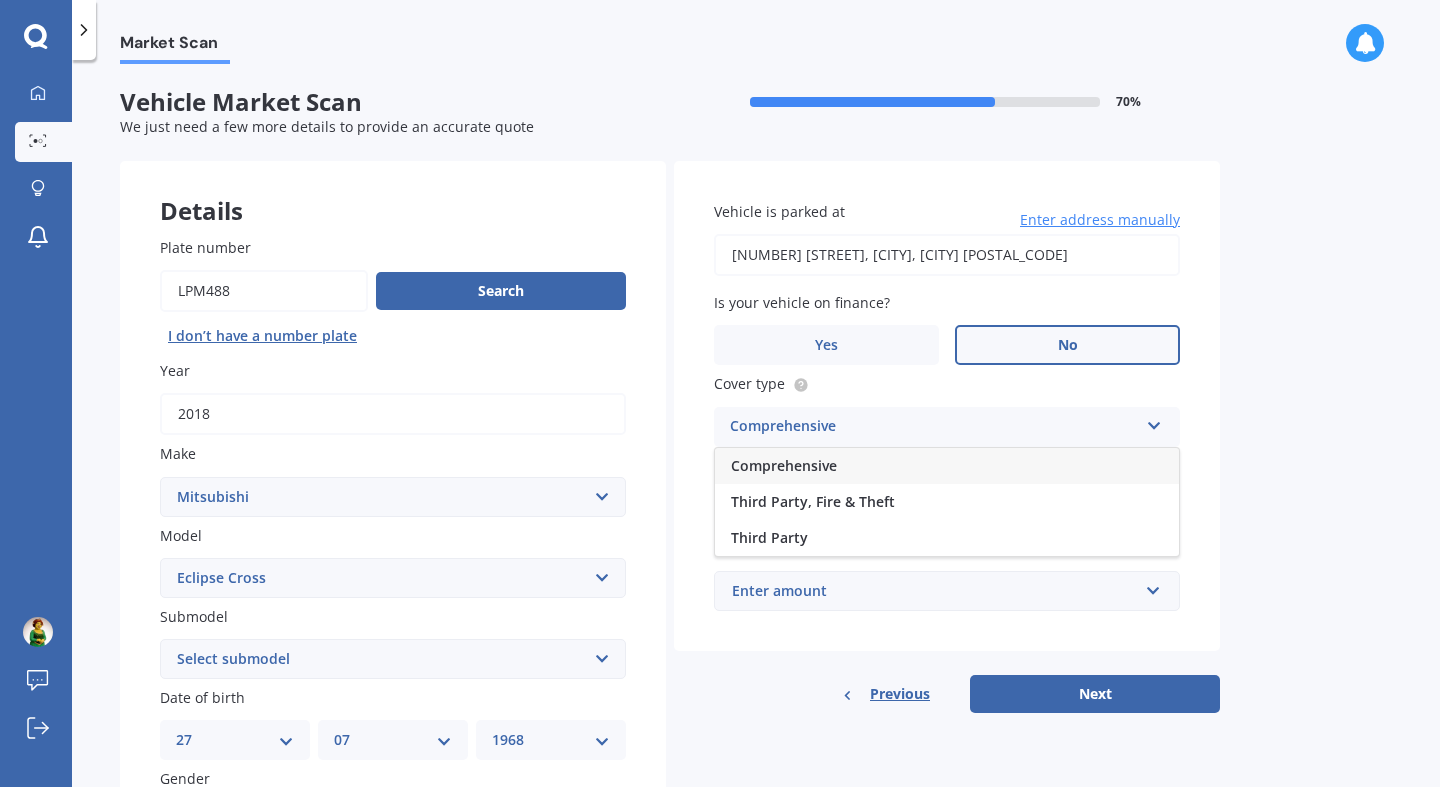 click on "Comprehensive" at bounding box center (947, 466) 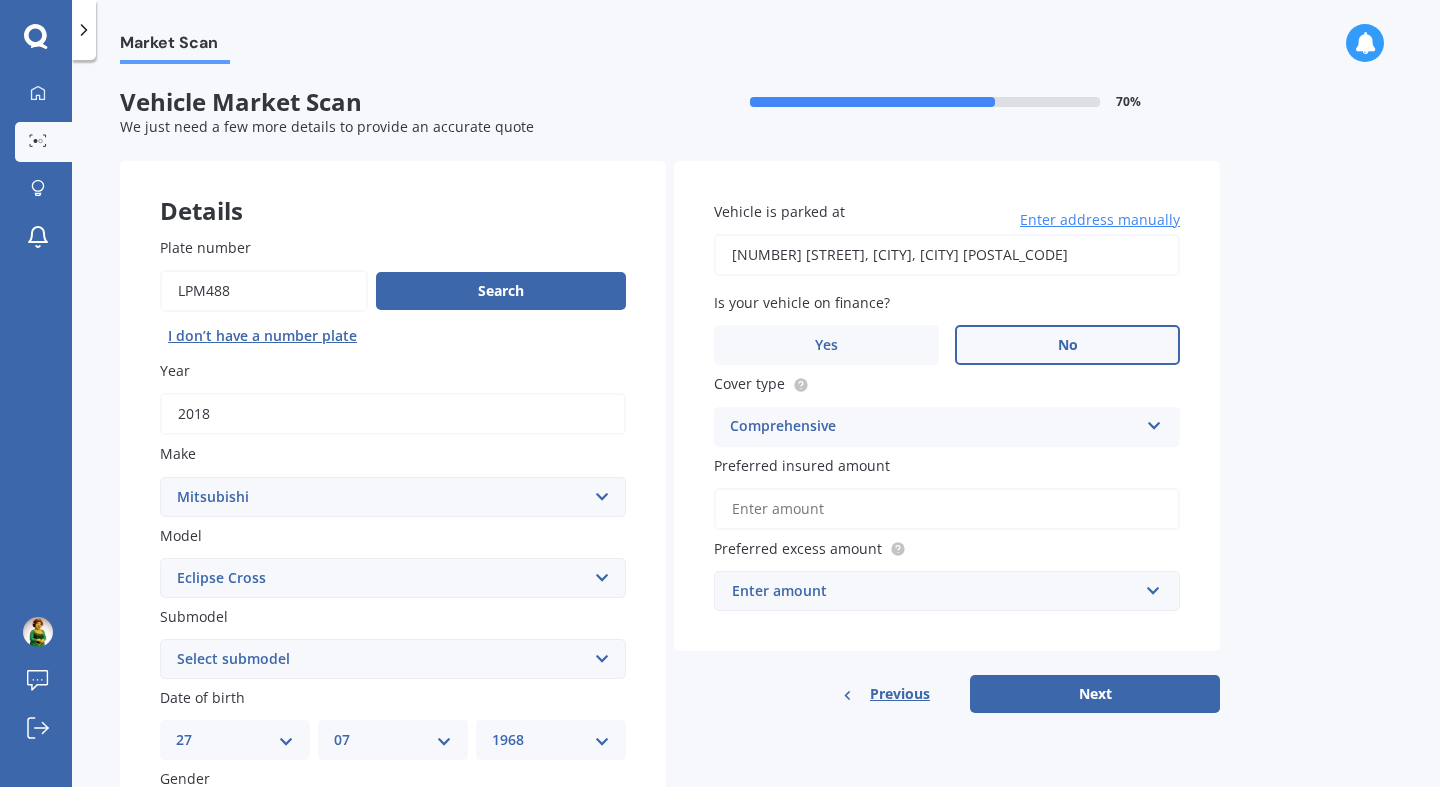 click on "Preferred insured amount" at bounding box center (947, 509) 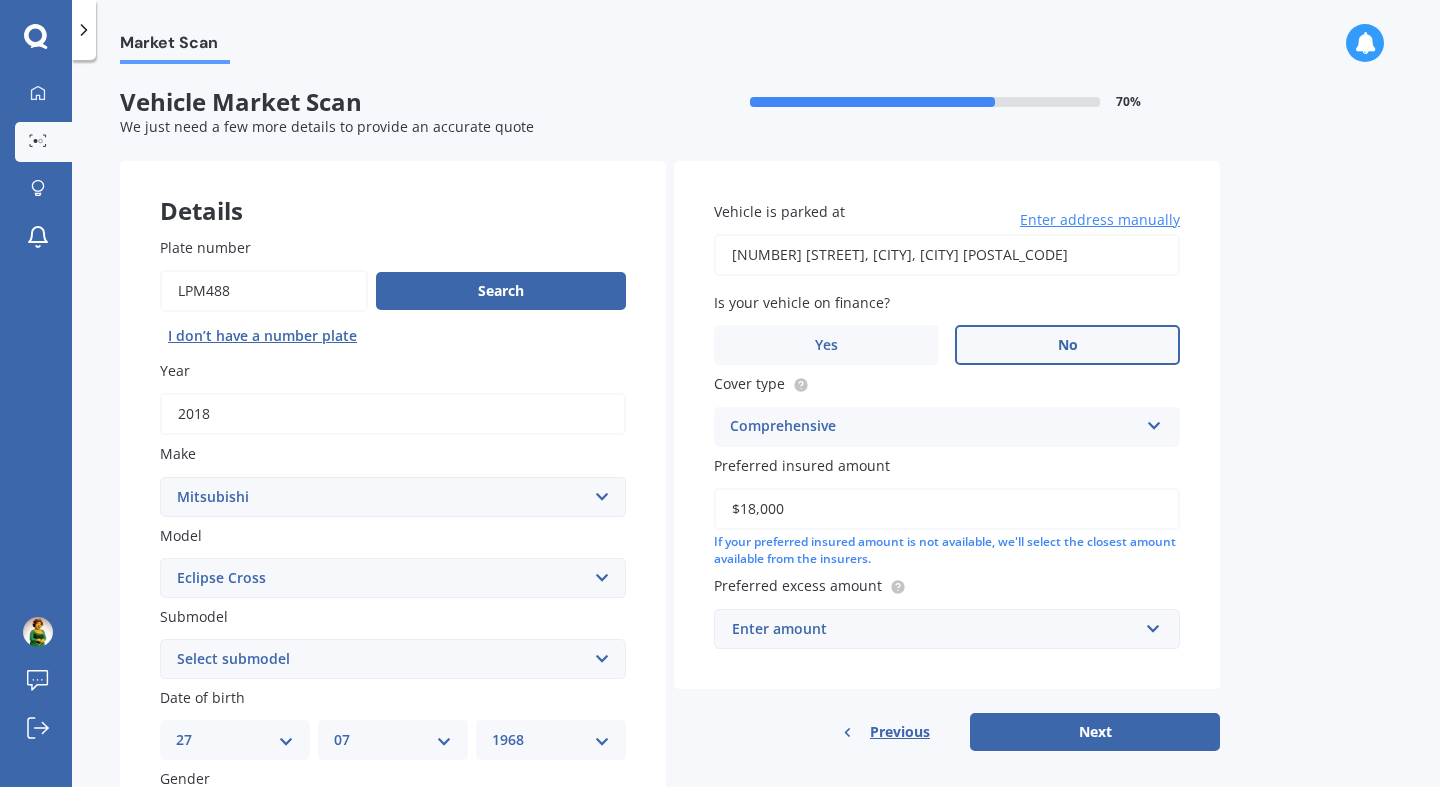 type on "$18,000" 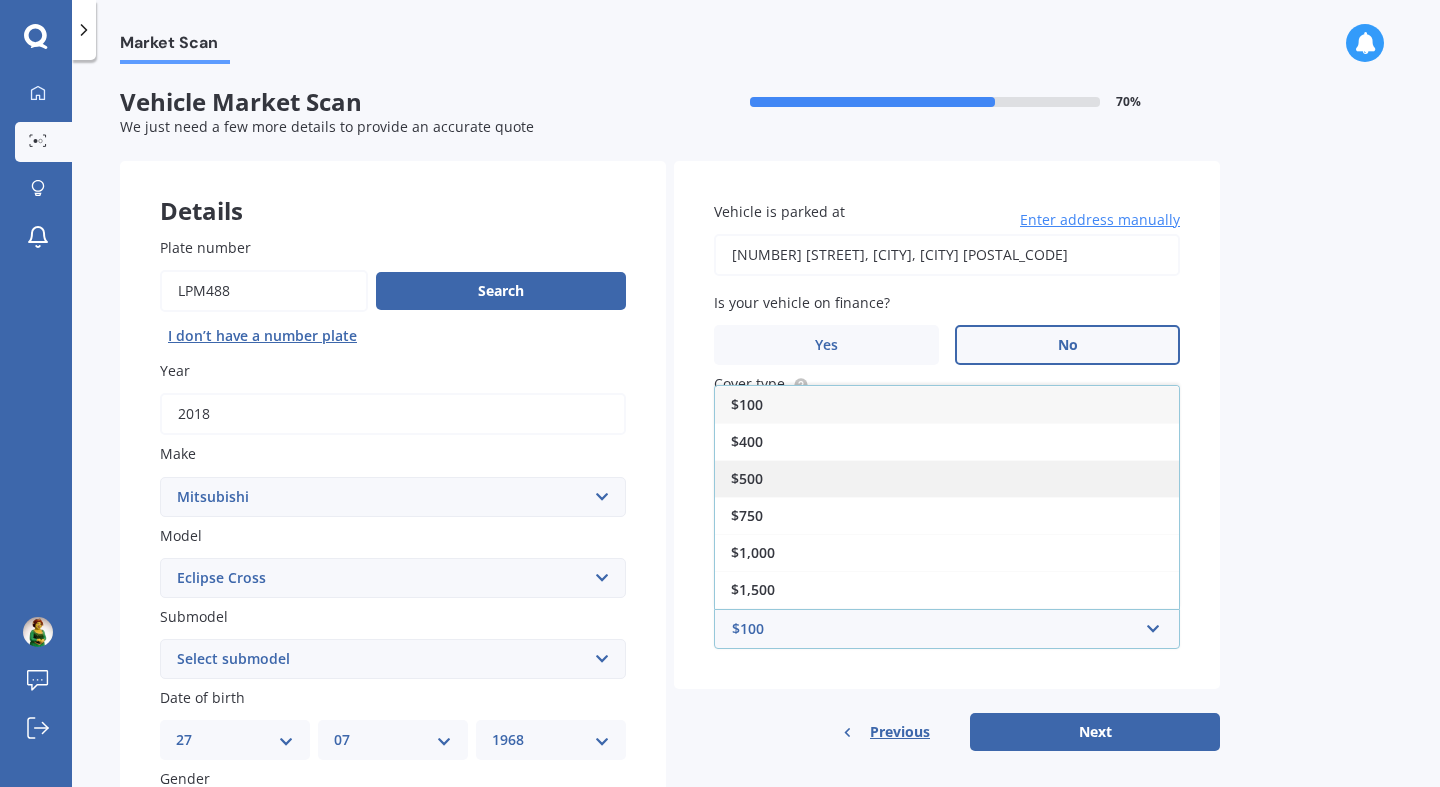 click on "$500" at bounding box center [947, 478] 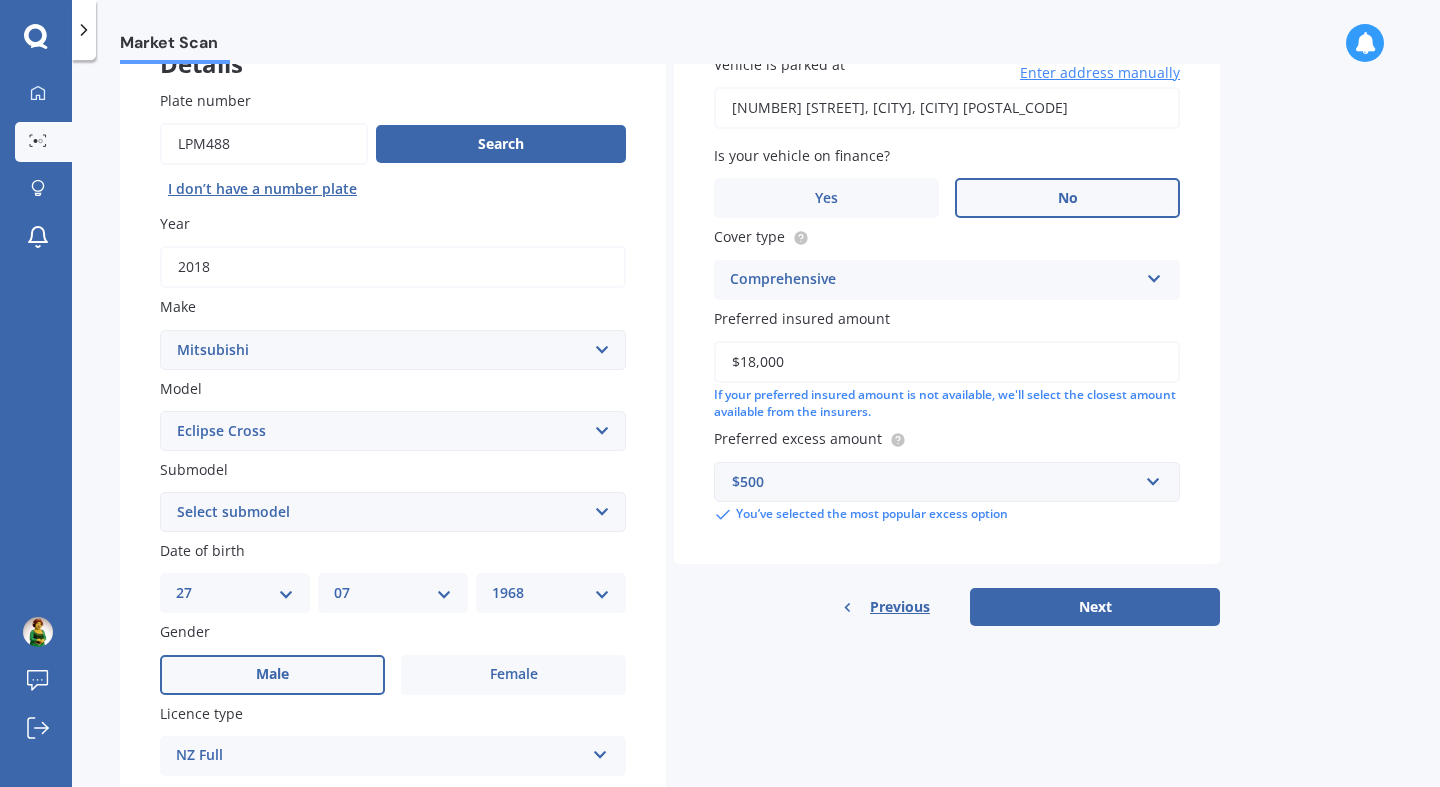 scroll, scrollTop: 228, scrollLeft: 0, axis: vertical 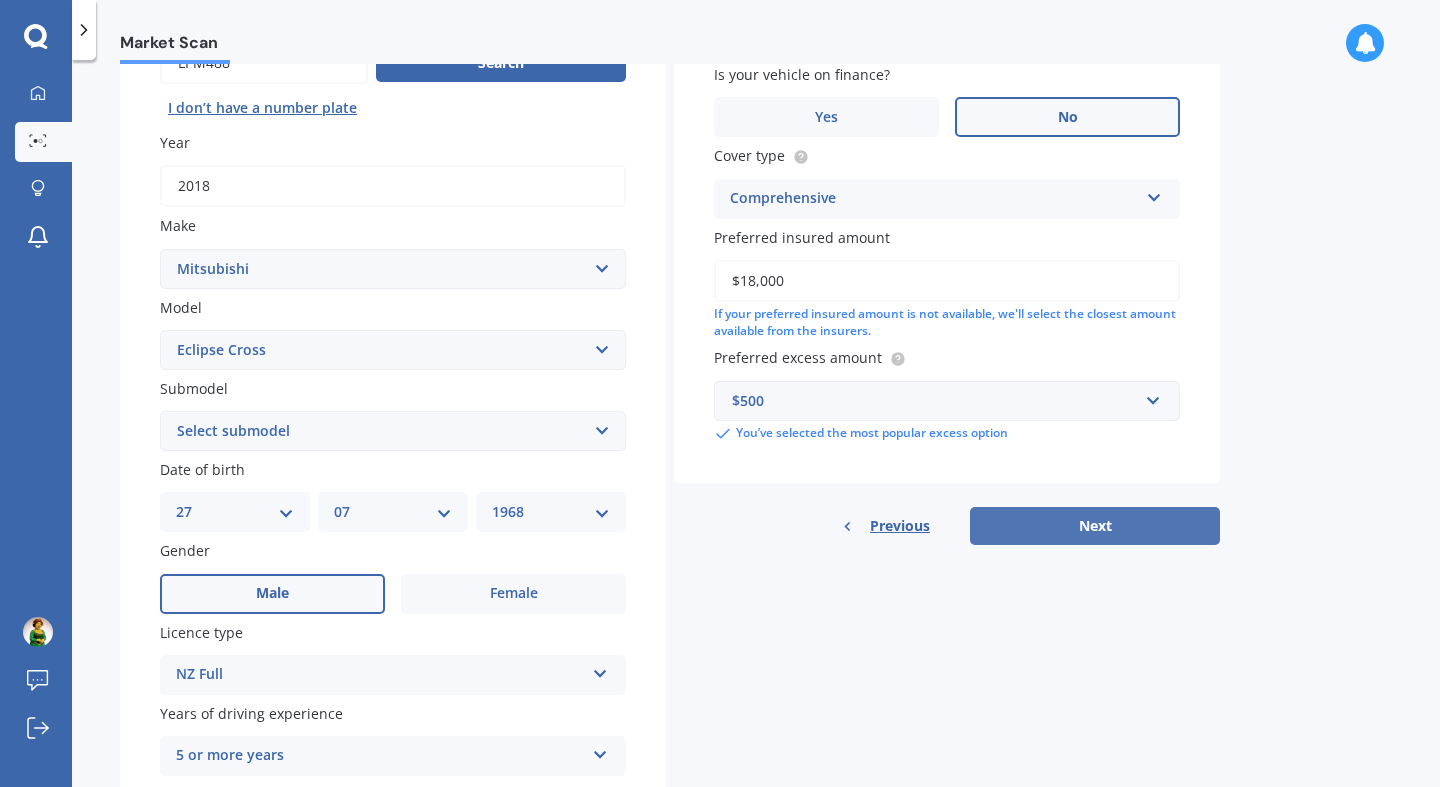 click on "Next" at bounding box center (1095, 526) 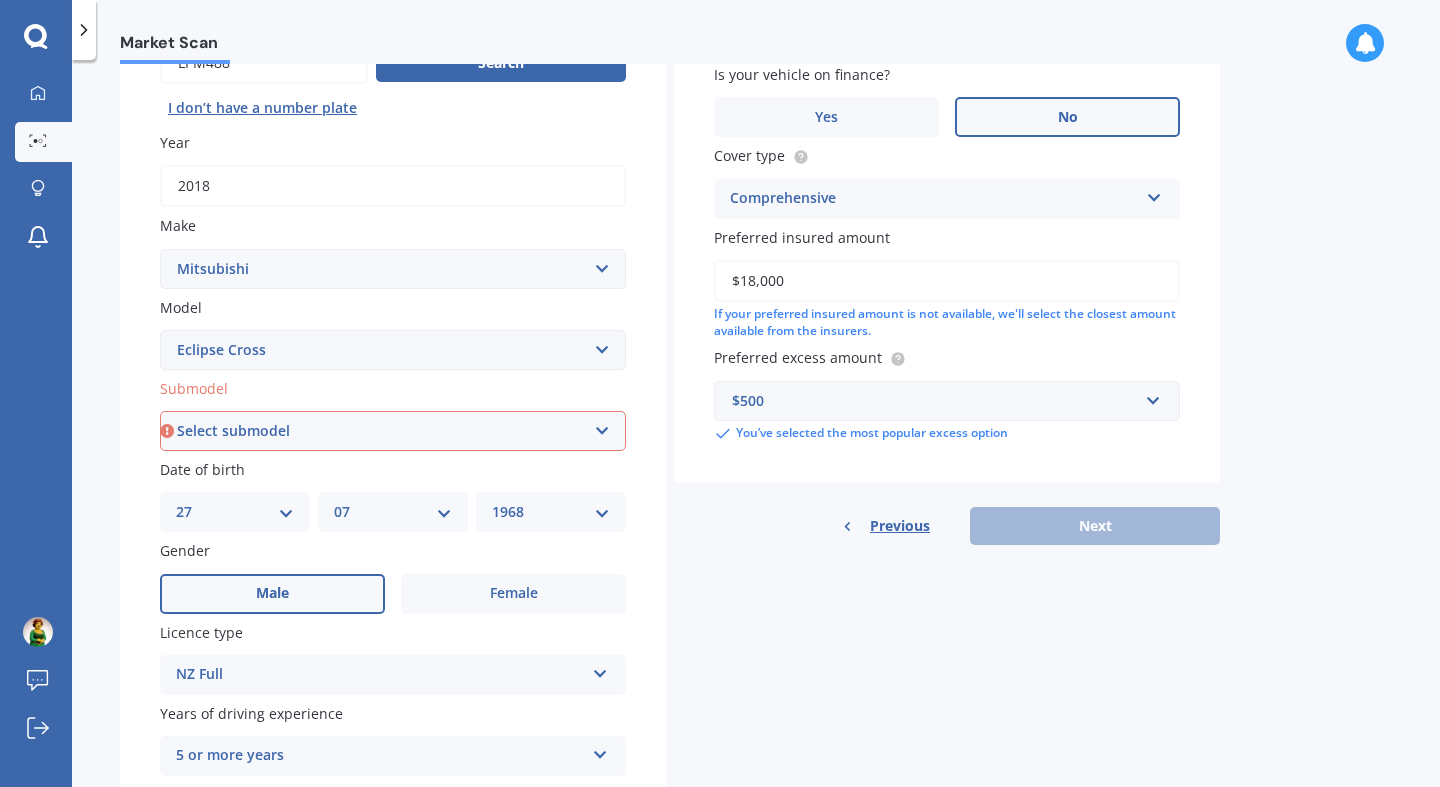click on "Select submodel Black Edition Wagon 5dr CVT 8sp 1.5T PHEV VRX 4WD Hybrid PHEV XLS 4WD Hybrid VRX 4WD VRX2WD XLS XLS  4WD" at bounding box center (393, 431) 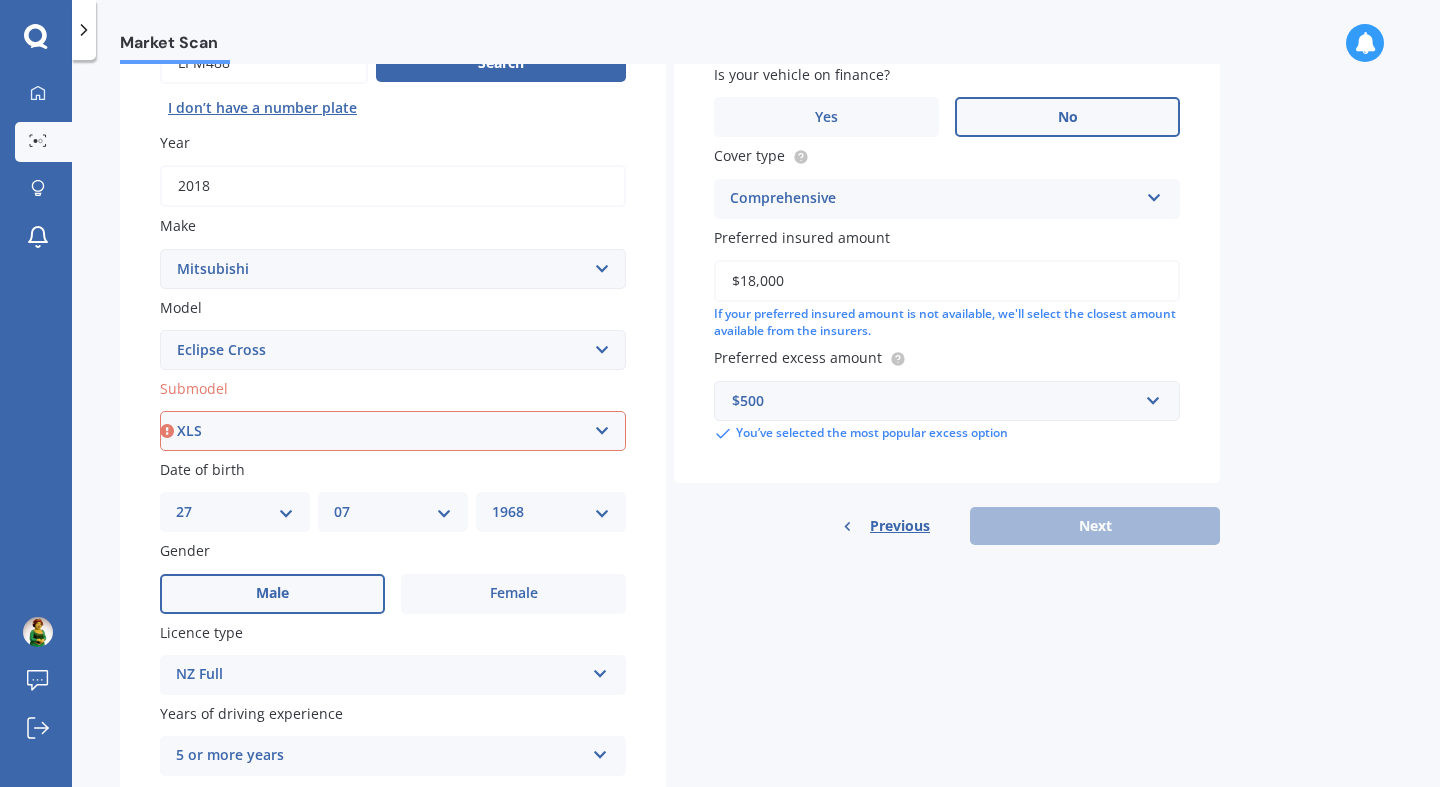 click on "XLS" at bounding box center [0, 0] 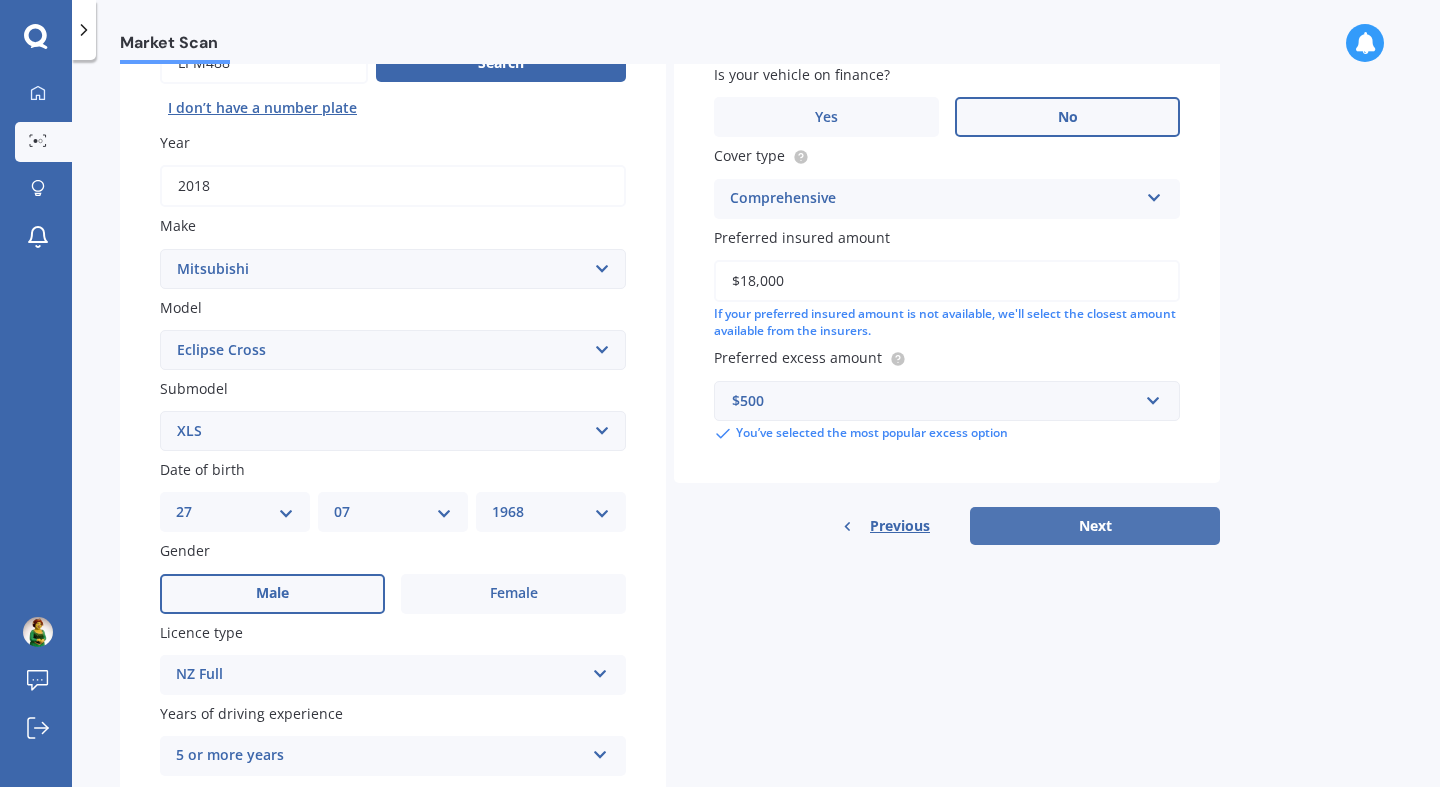 click on "Next" at bounding box center (1095, 526) 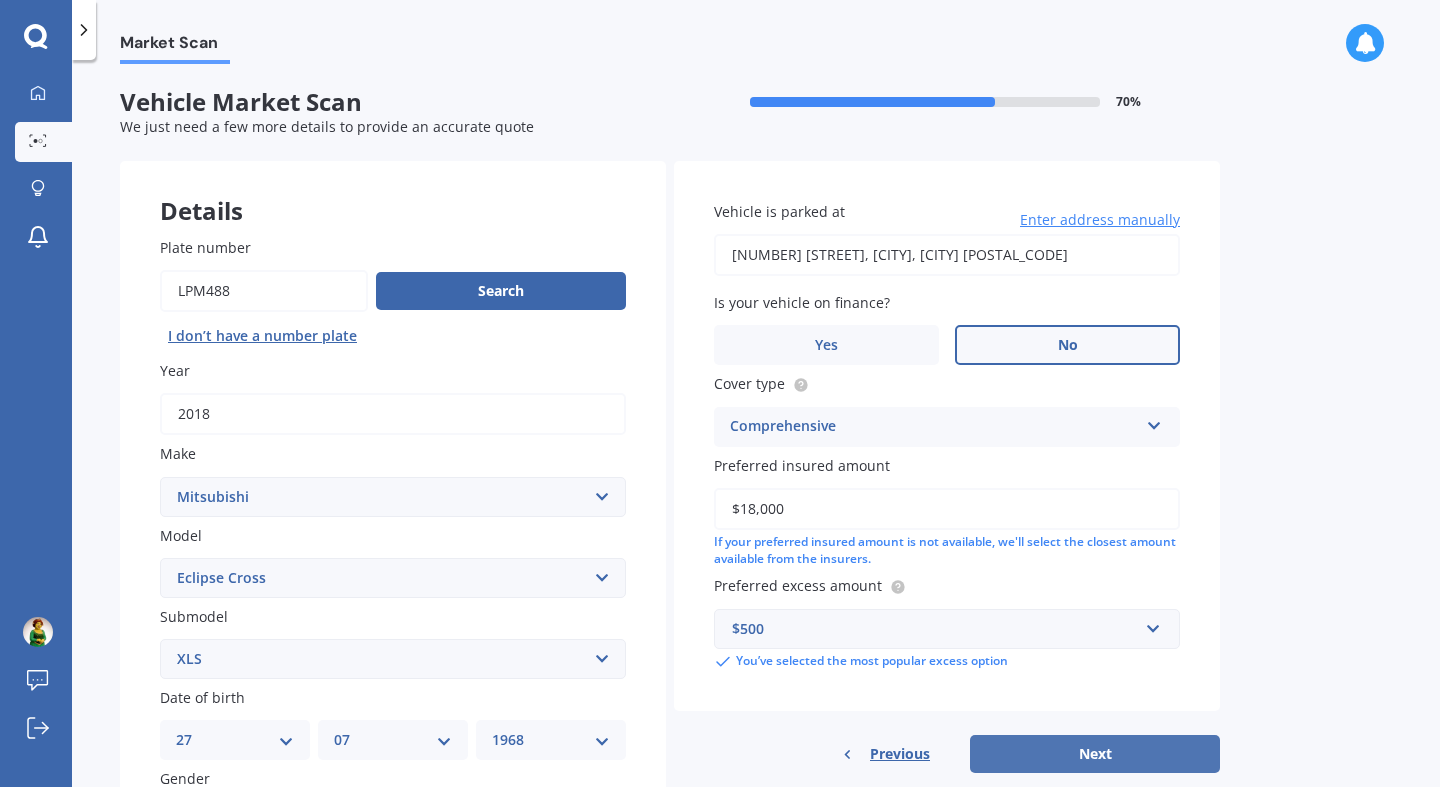 select on "27" 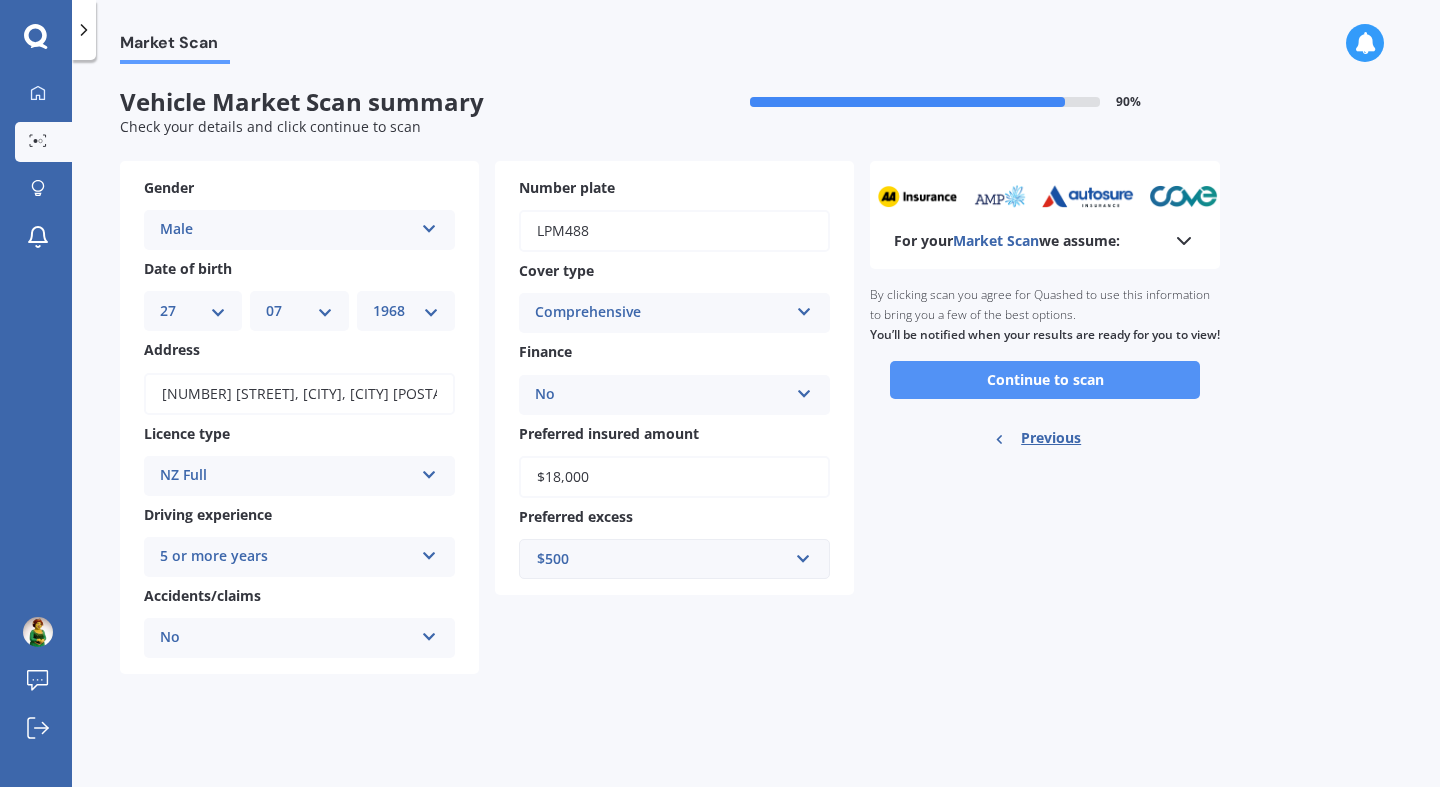 click on "Continue to scan" at bounding box center [1045, 380] 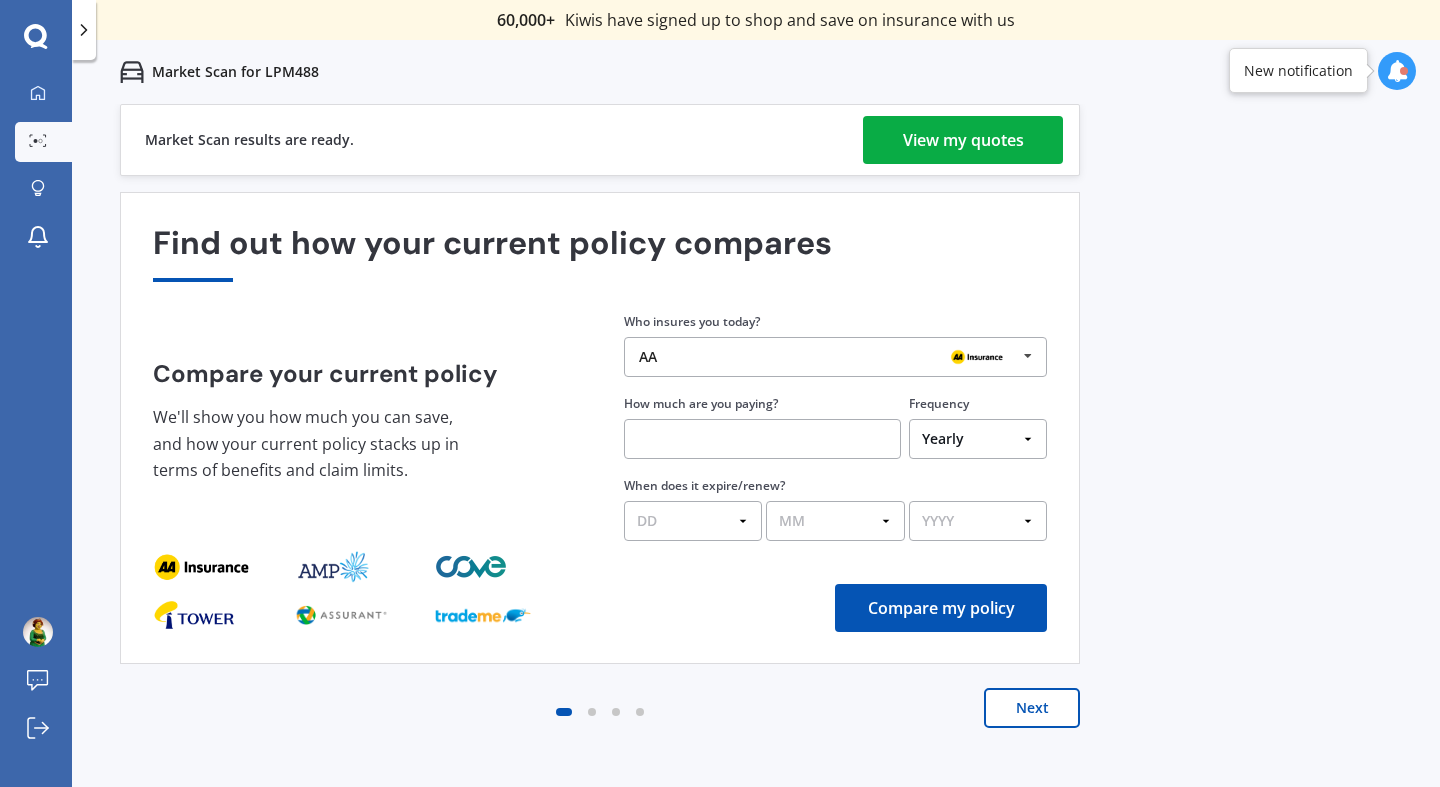 click on "View my quotes" at bounding box center [963, 140] 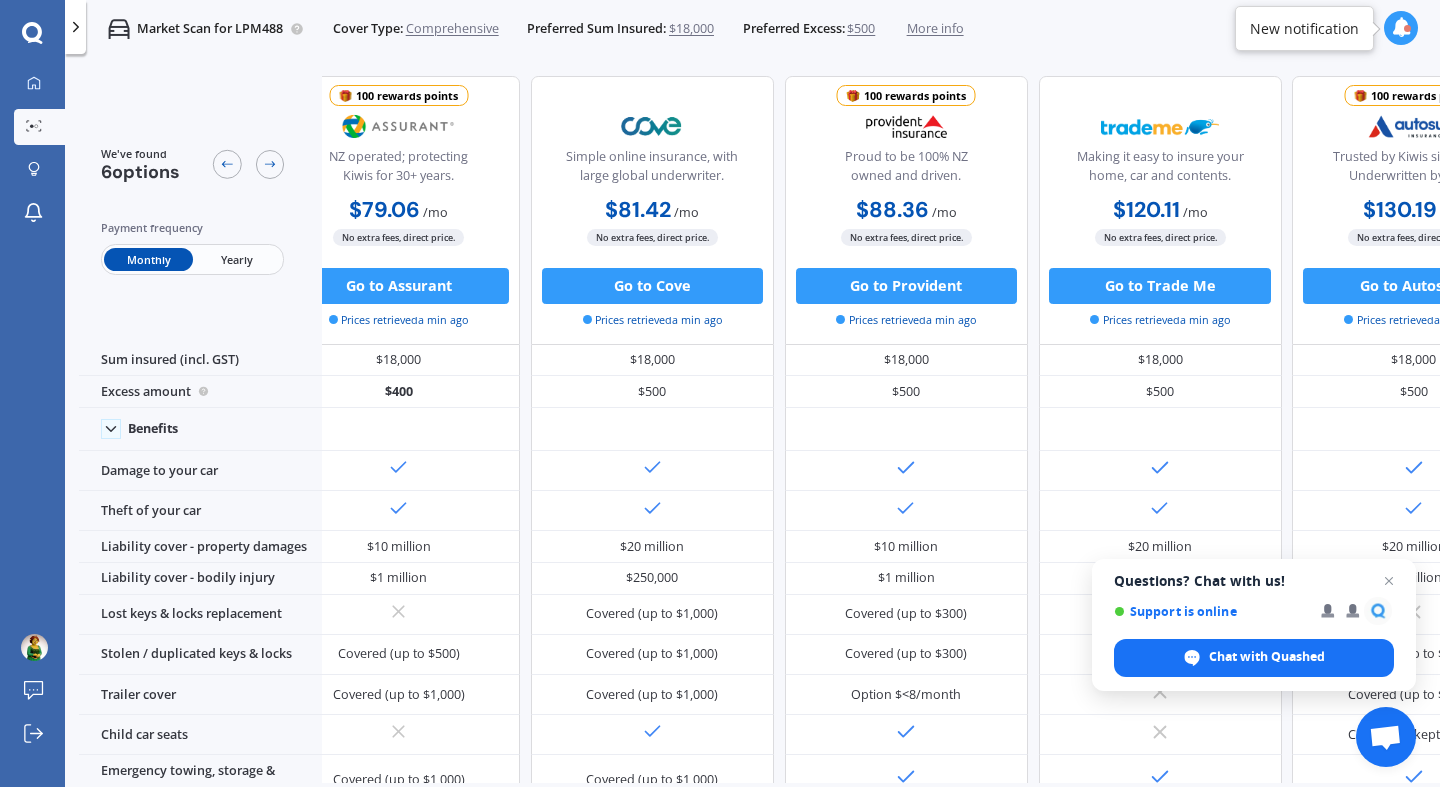 scroll, scrollTop: 0, scrollLeft: 0, axis: both 